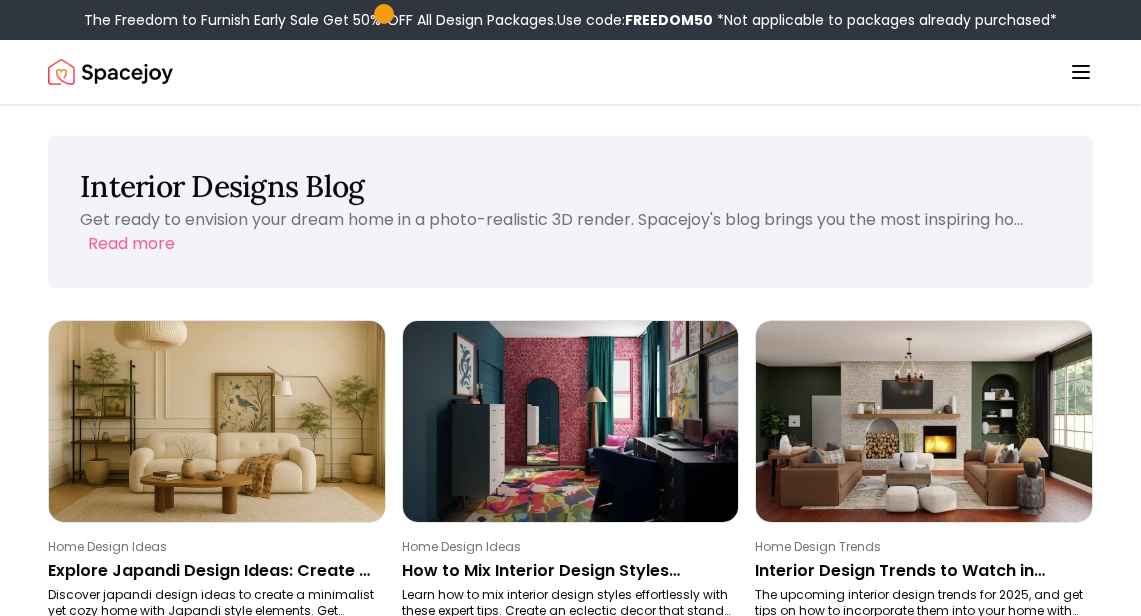 scroll, scrollTop: 371, scrollLeft: 0, axis: vertical 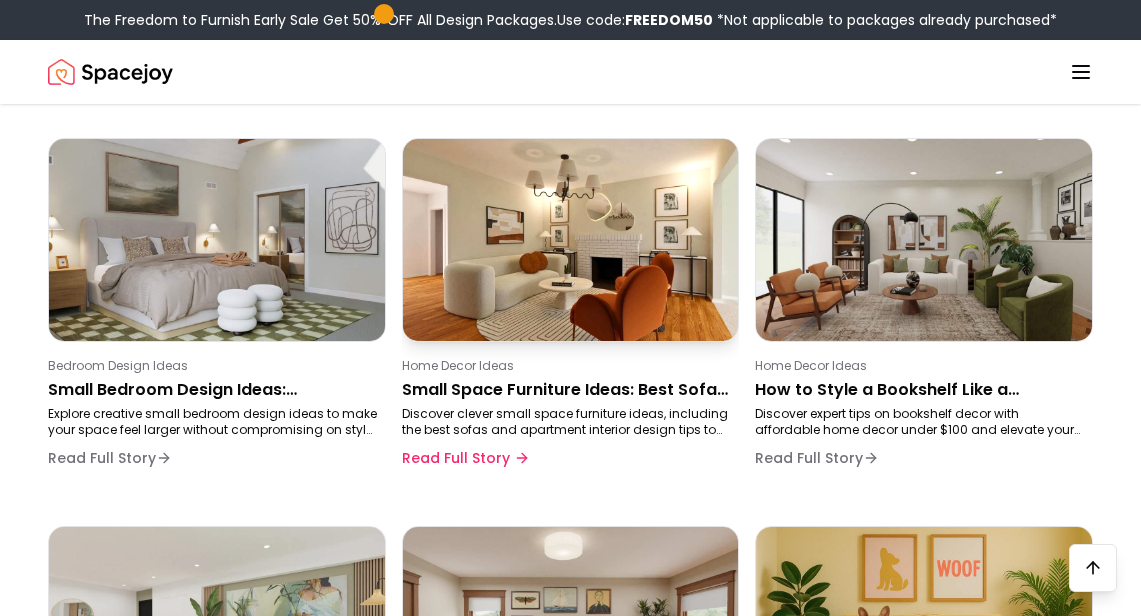 click on "Home Decor Ideas Small Space Furniture Ideas: Best Sofas for Your Apartment Discover clever small space furniture ideas, including the best sofas and apartment interior design tips to maximize your space. Read Full Story" at bounding box center [567, 418] 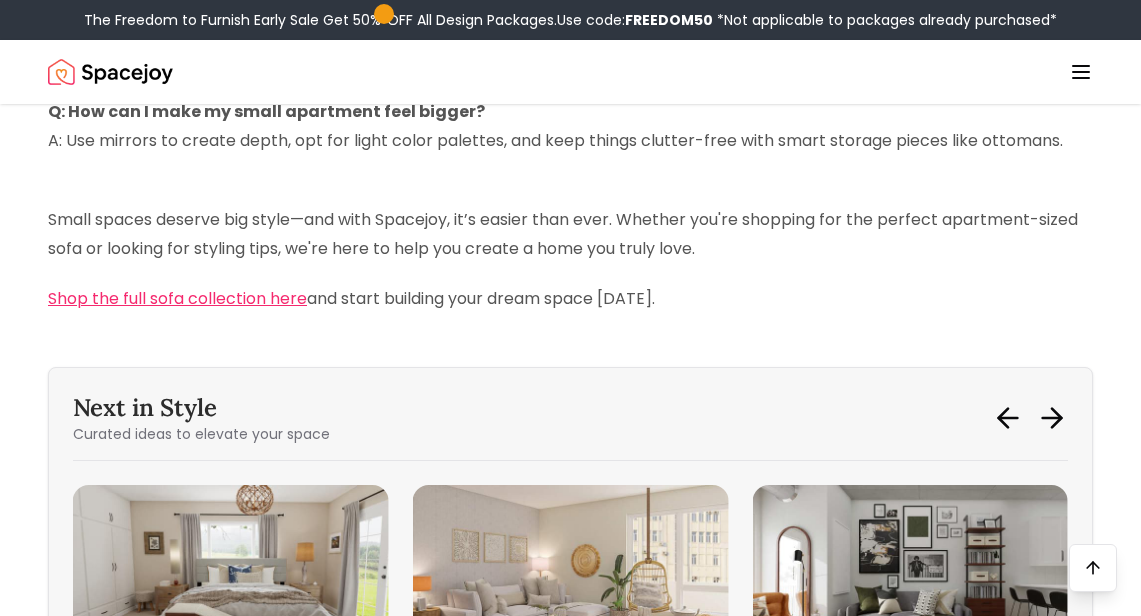 scroll, scrollTop: 5770, scrollLeft: 0, axis: vertical 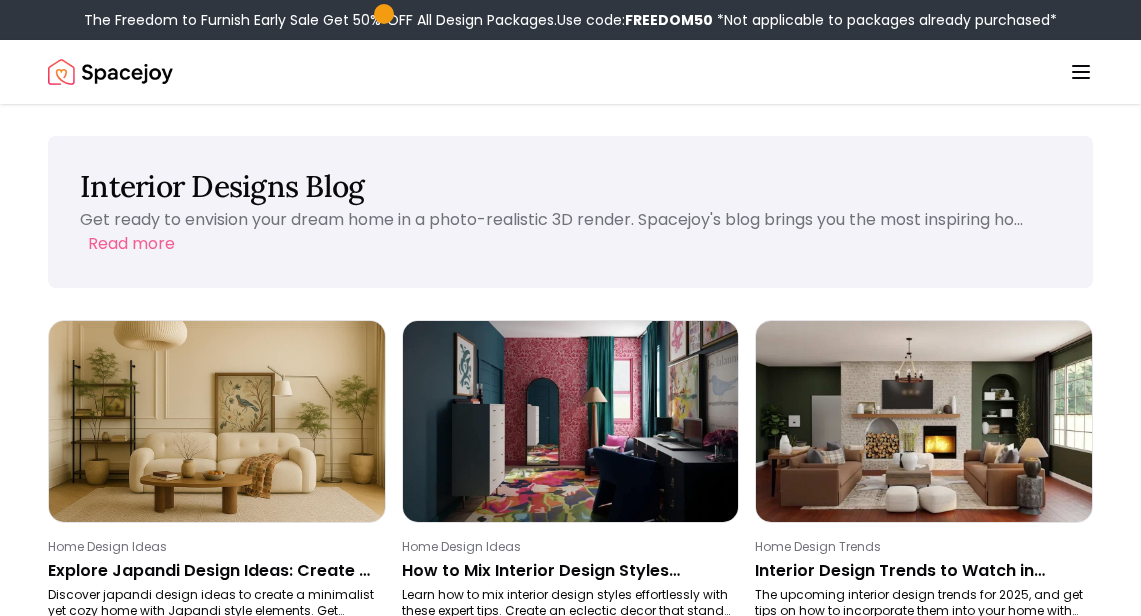 click at bounding box center [110, 72] 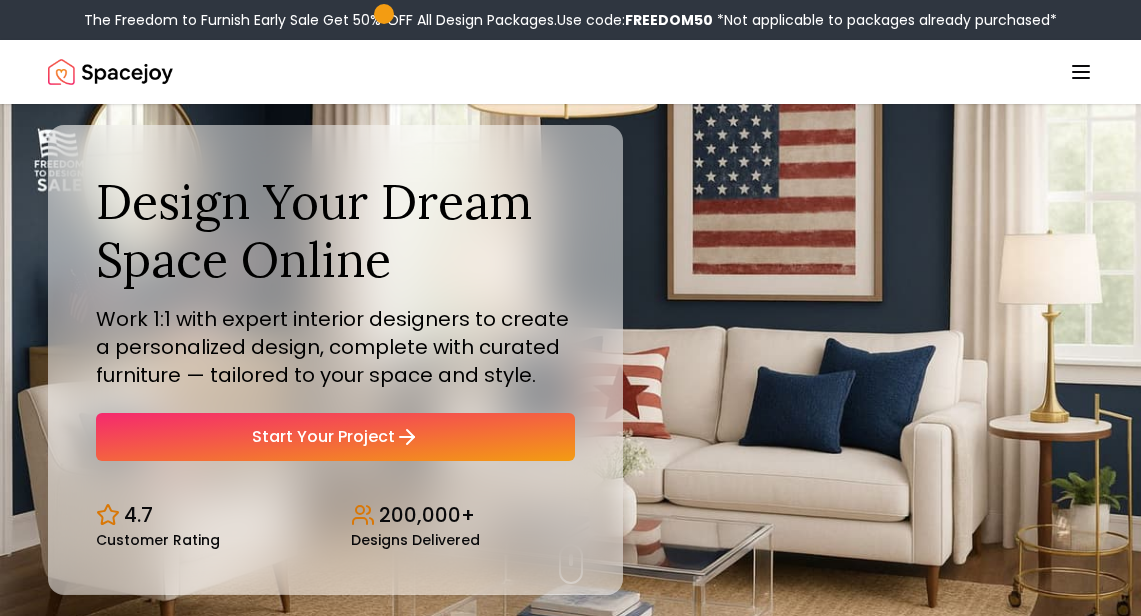 click 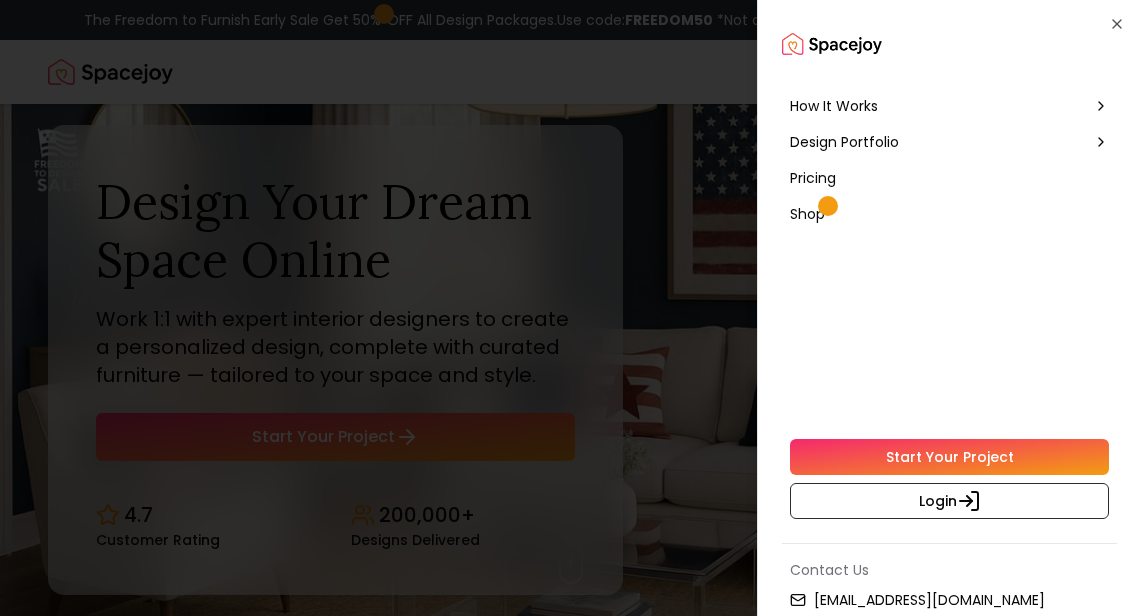 click on "How It Works" at bounding box center (834, 106) 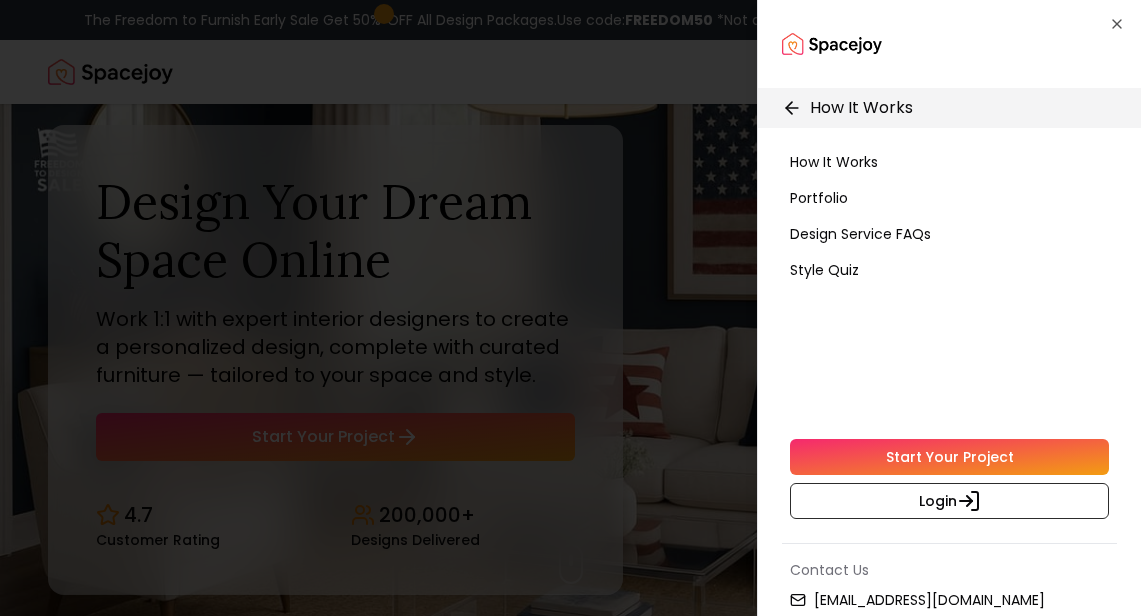 click on "Style Quiz" at bounding box center (824, 270) 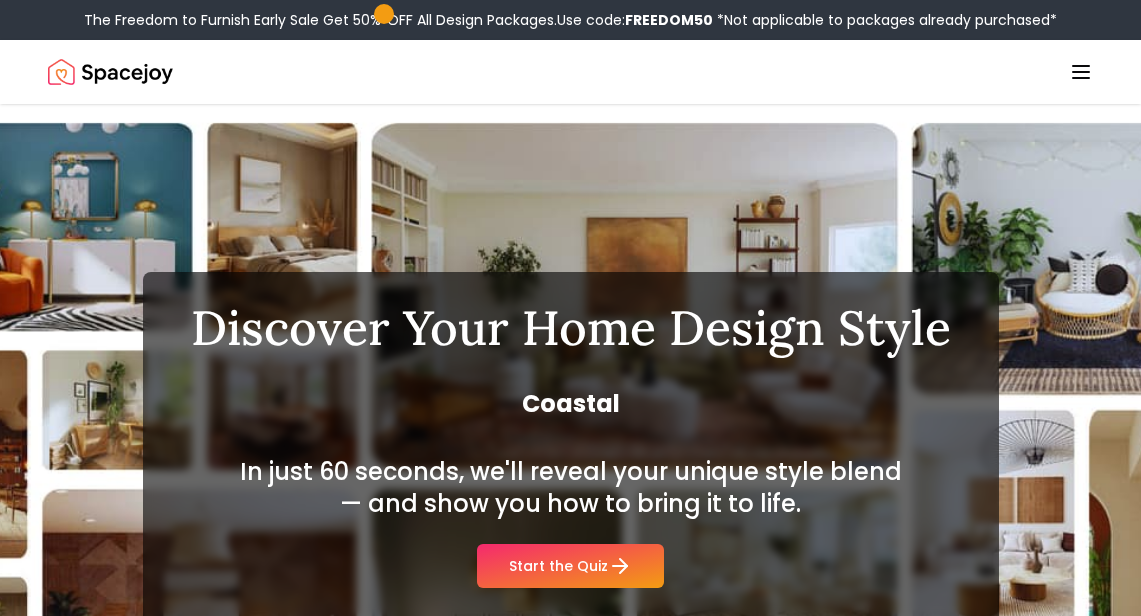 click 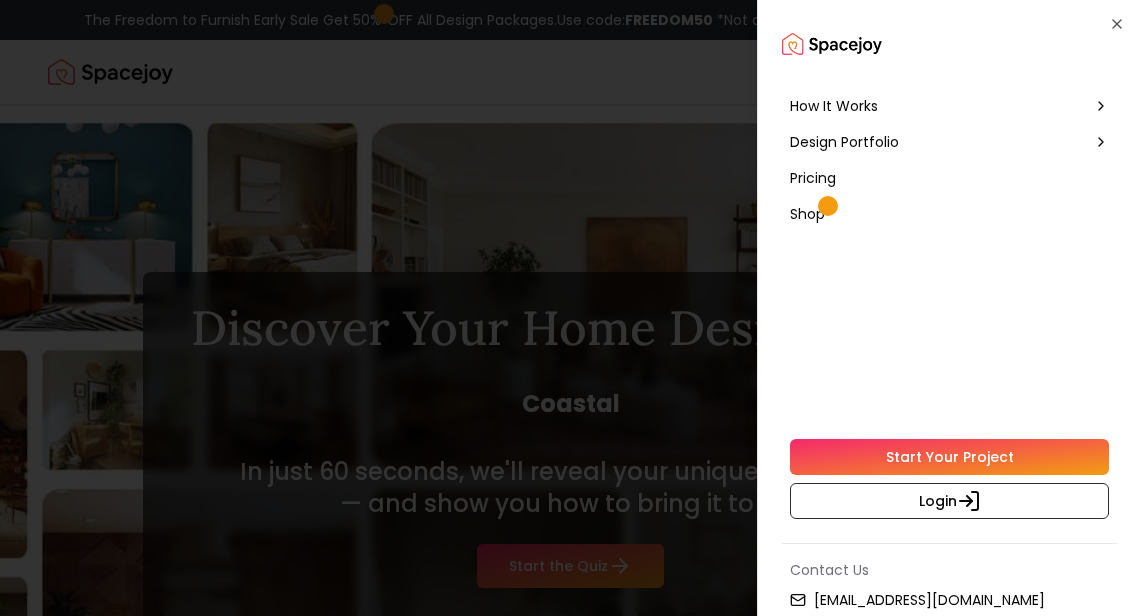 click on "Design Portfolio" at bounding box center (949, 142) 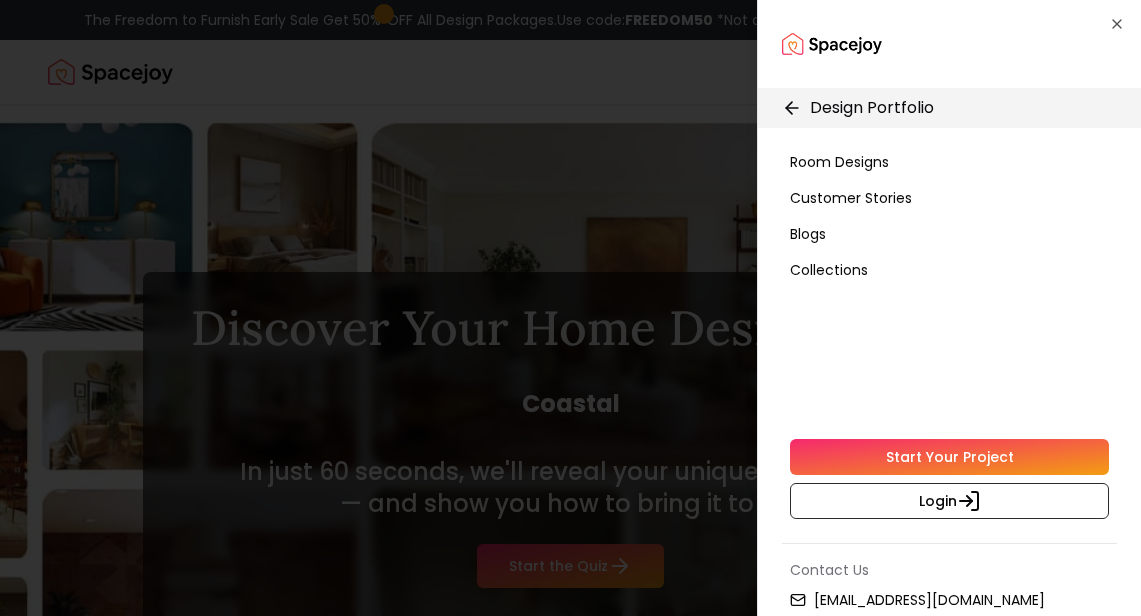 click on "Room Designs" at bounding box center (839, 162) 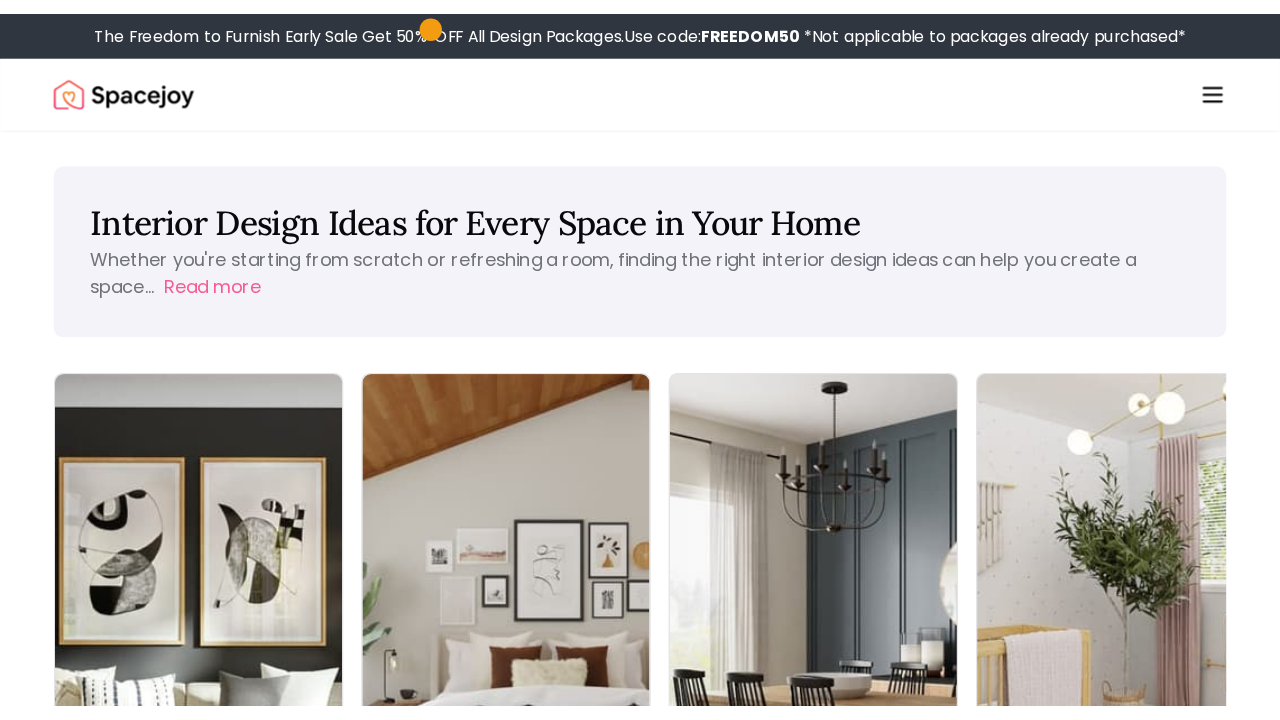 scroll, scrollTop: 0, scrollLeft: 0, axis: both 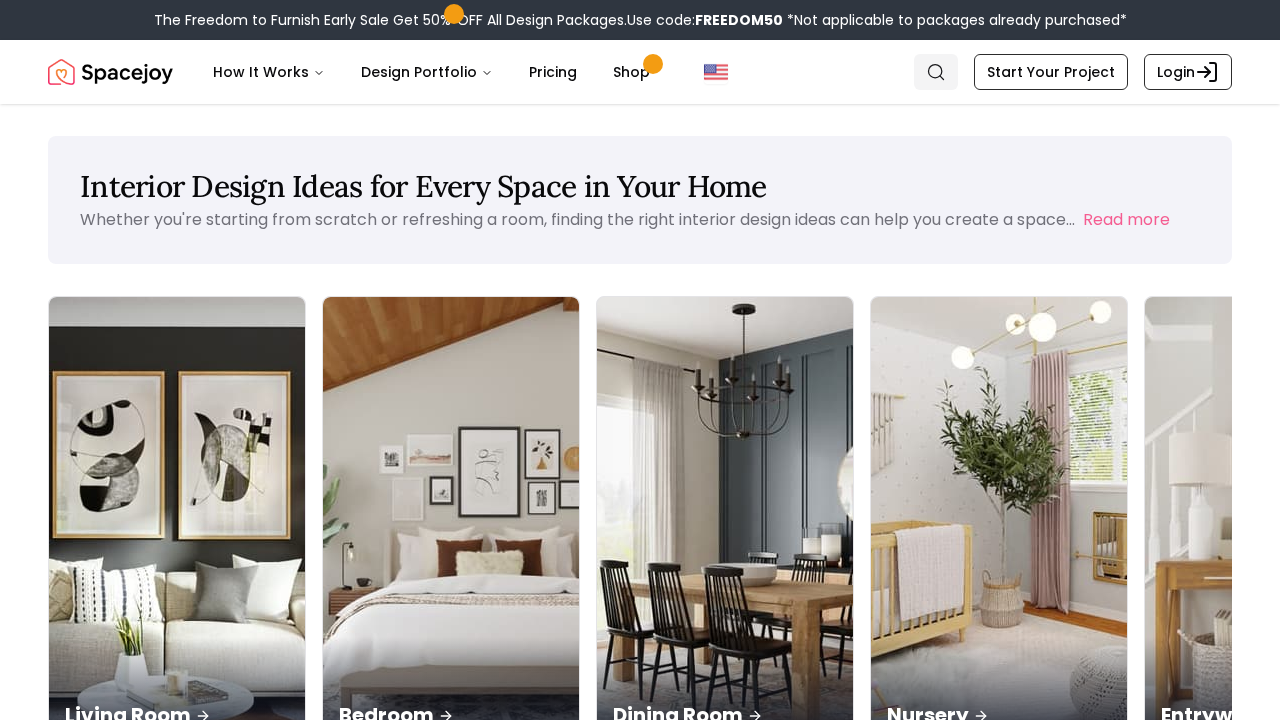 click 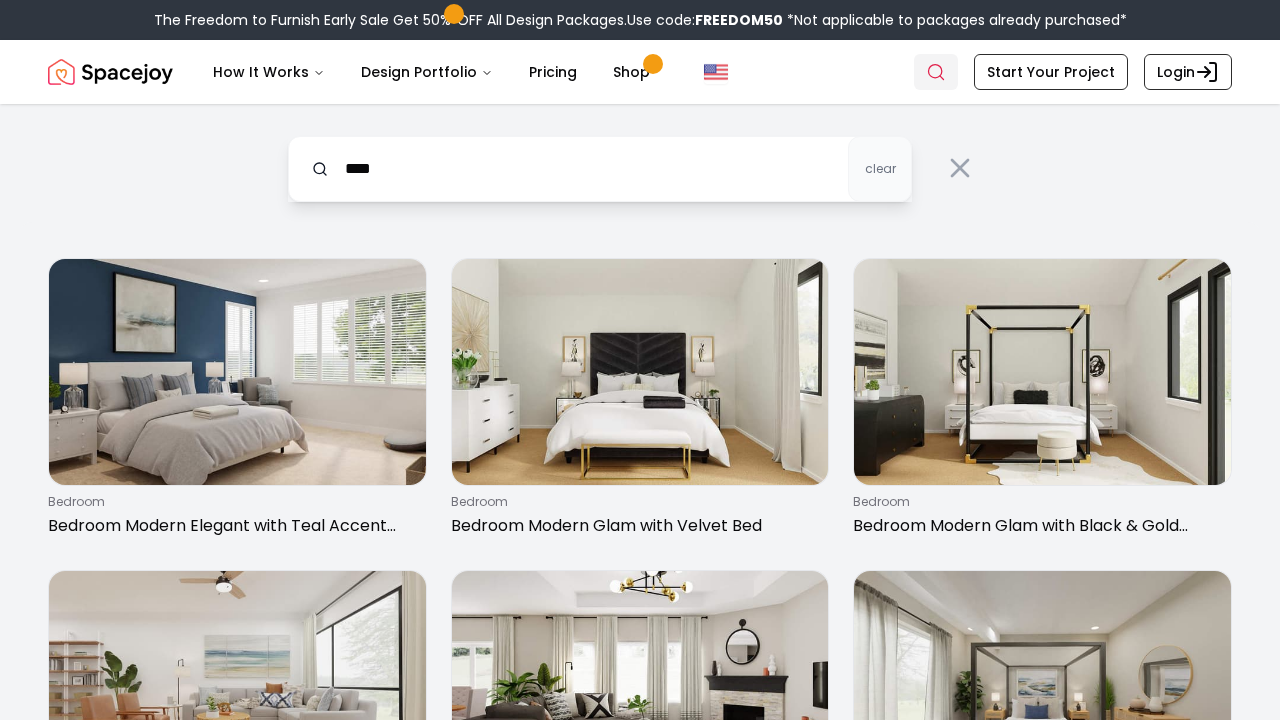 type on "****" 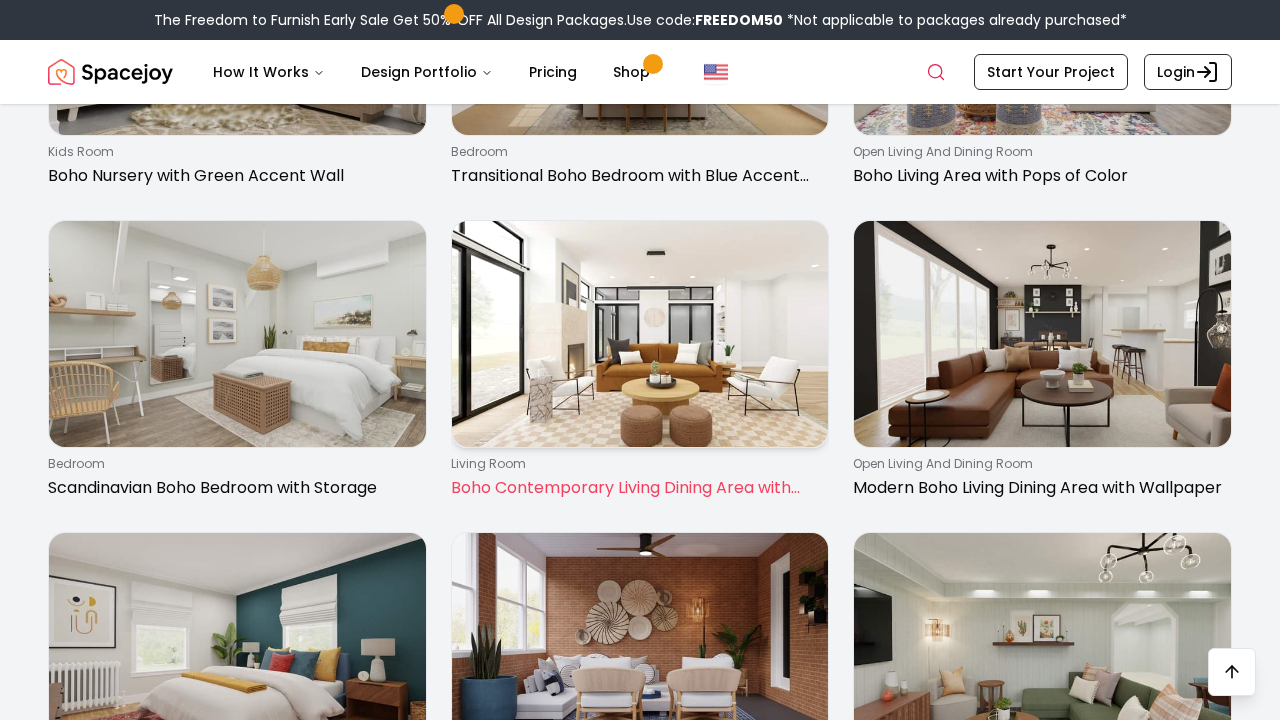 scroll, scrollTop: 1424, scrollLeft: 0, axis: vertical 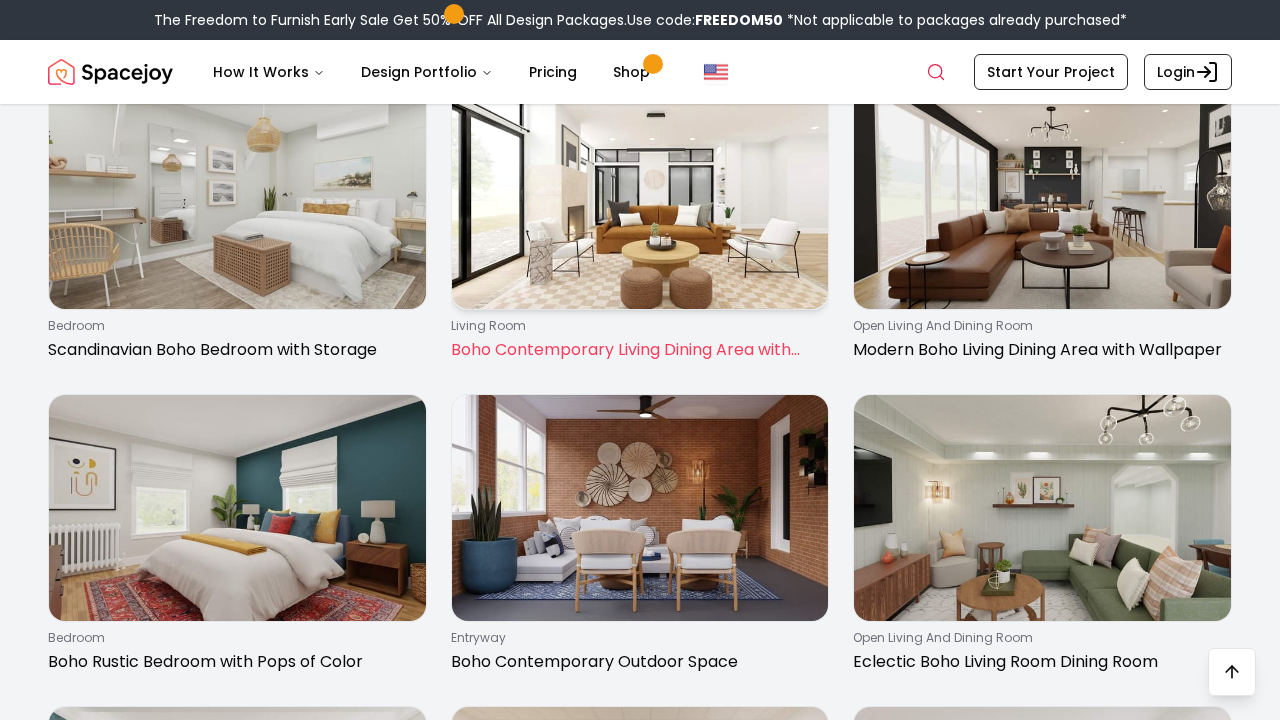 click on "Boho Contemporary Living Dining Area with Floating Console" at bounding box center (636, 350) 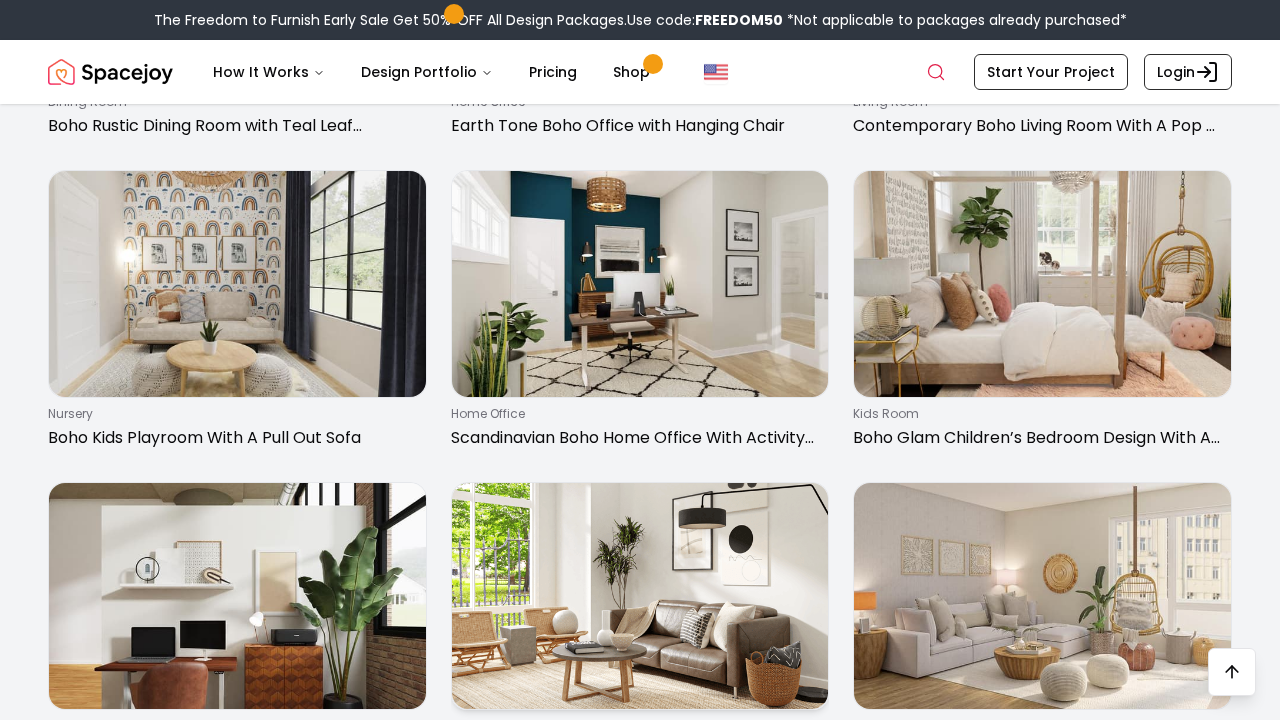 scroll, scrollTop: 2550, scrollLeft: 0, axis: vertical 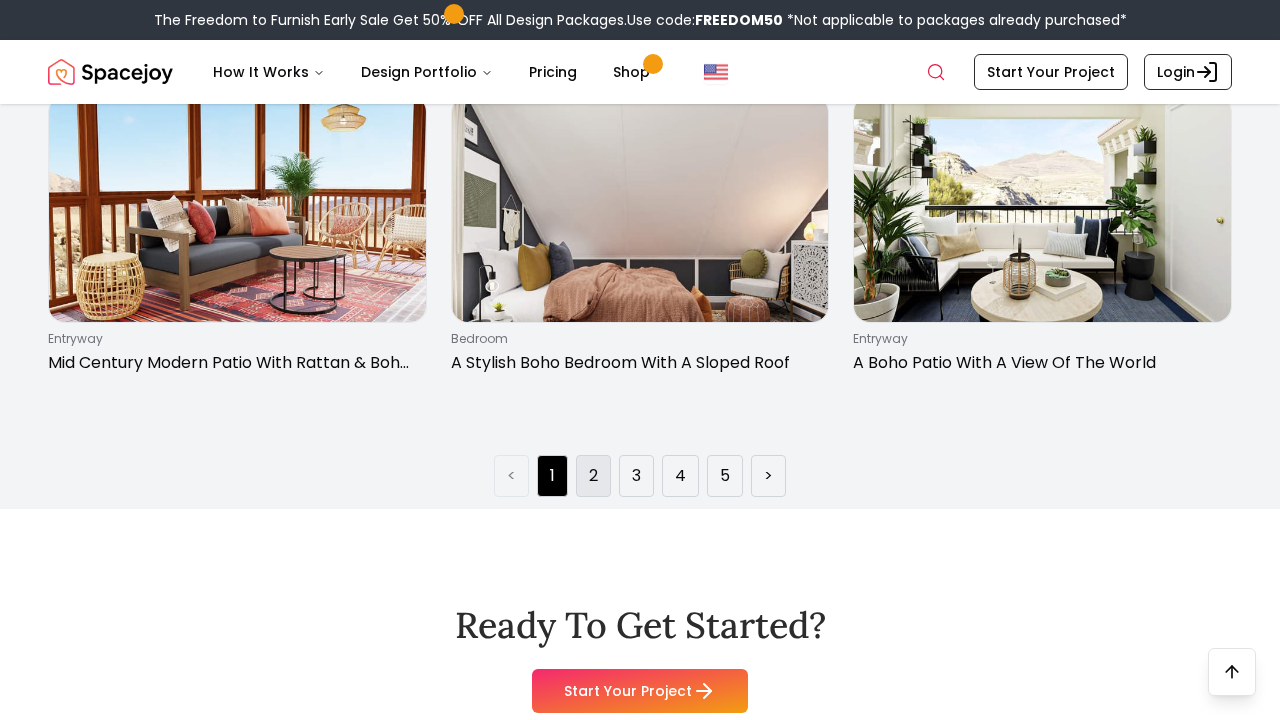 click on "2" at bounding box center (593, 476) 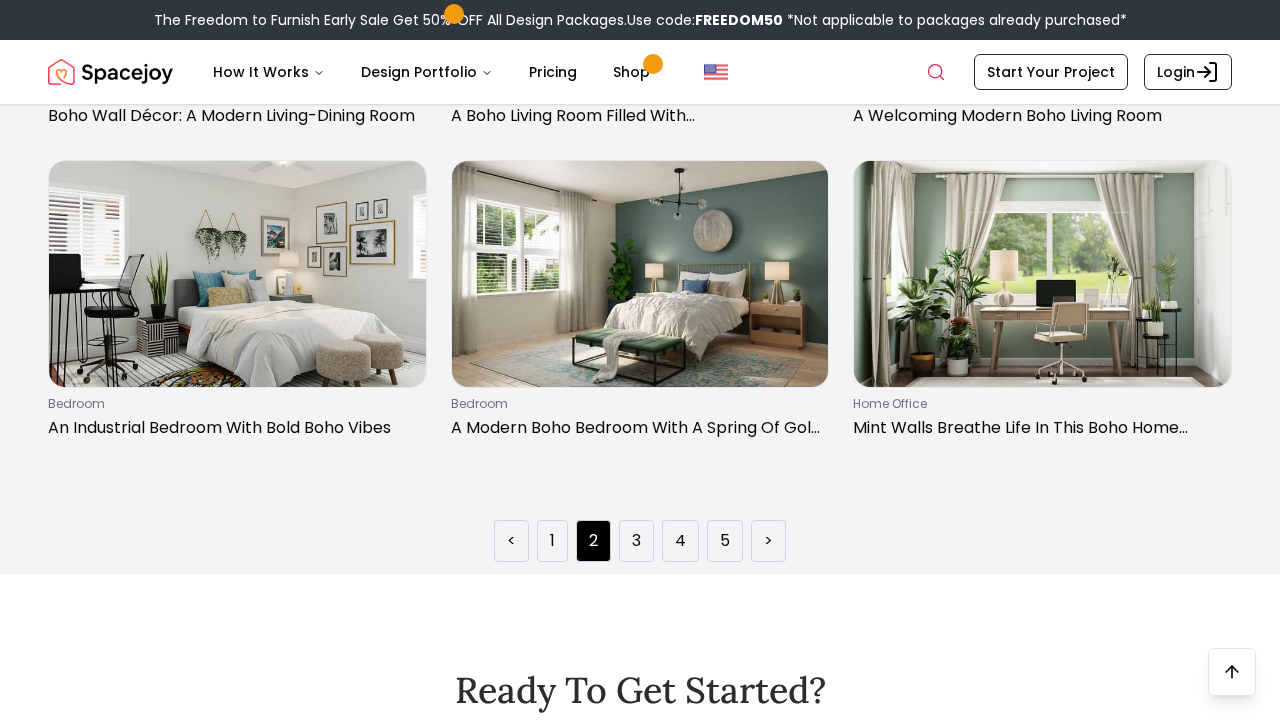 scroll, scrollTop: 2948, scrollLeft: 0, axis: vertical 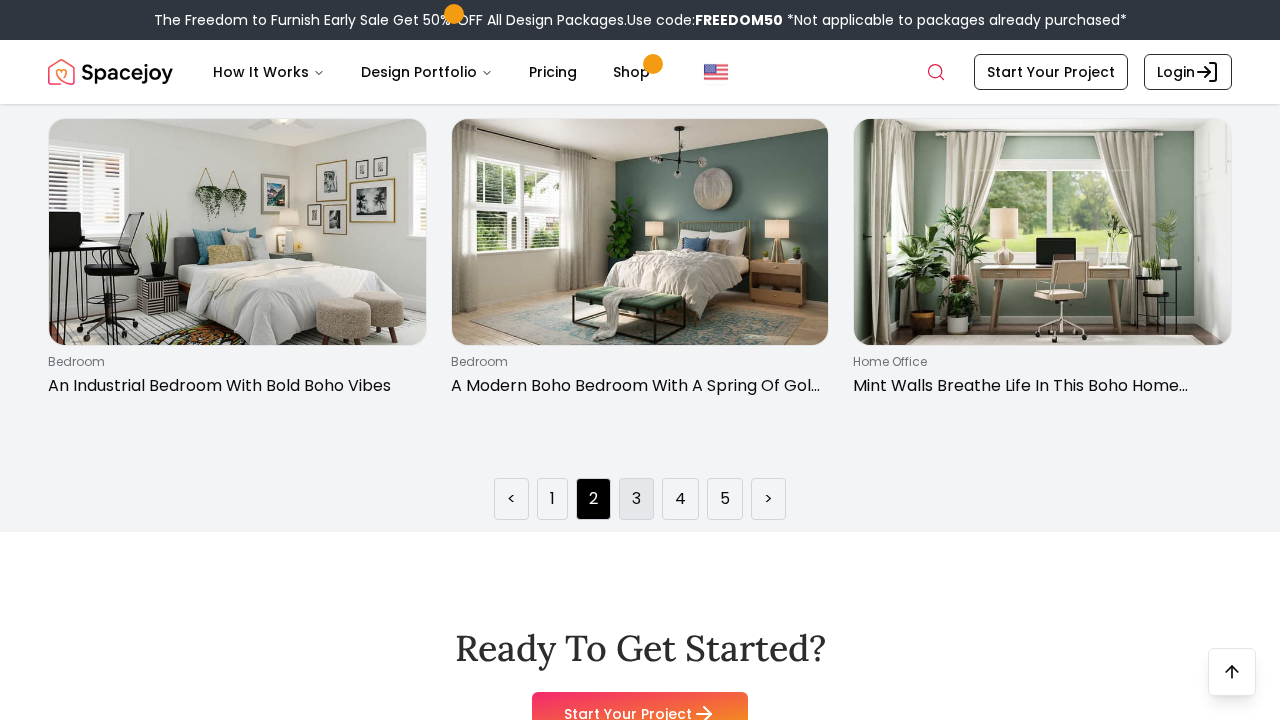click on "3" at bounding box center [636, 499] 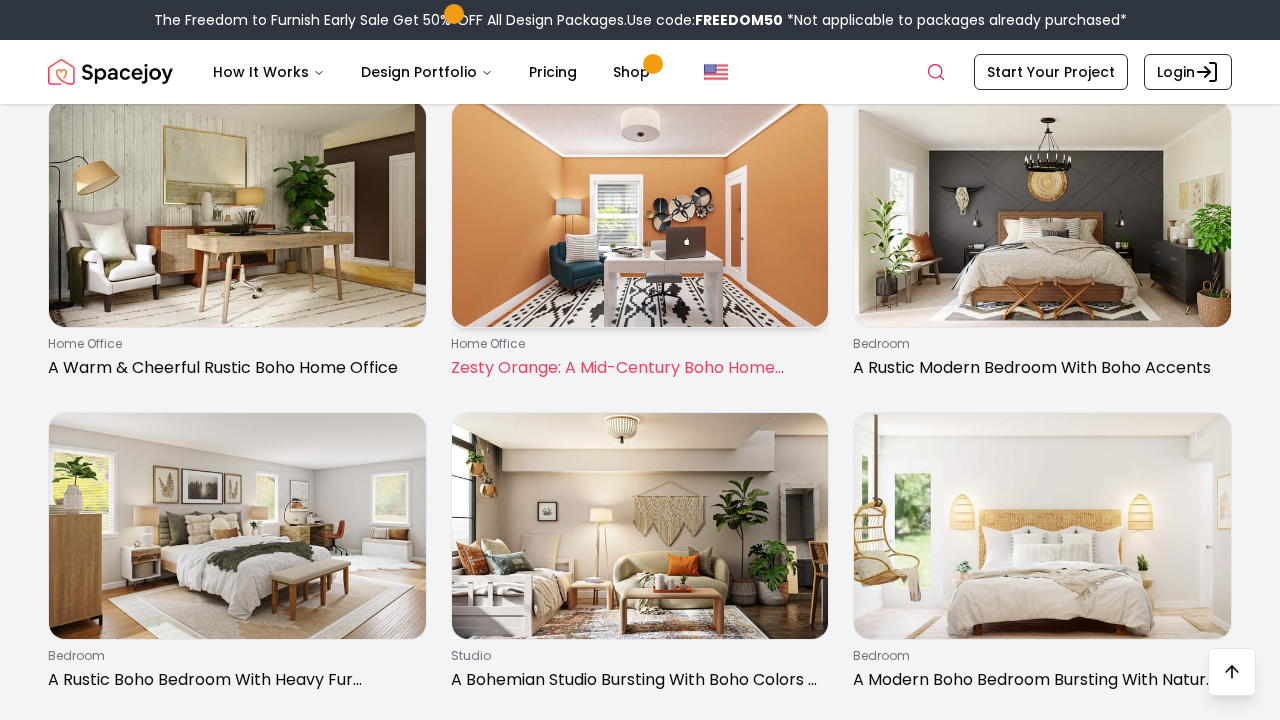 scroll, scrollTop: 1507, scrollLeft: 0, axis: vertical 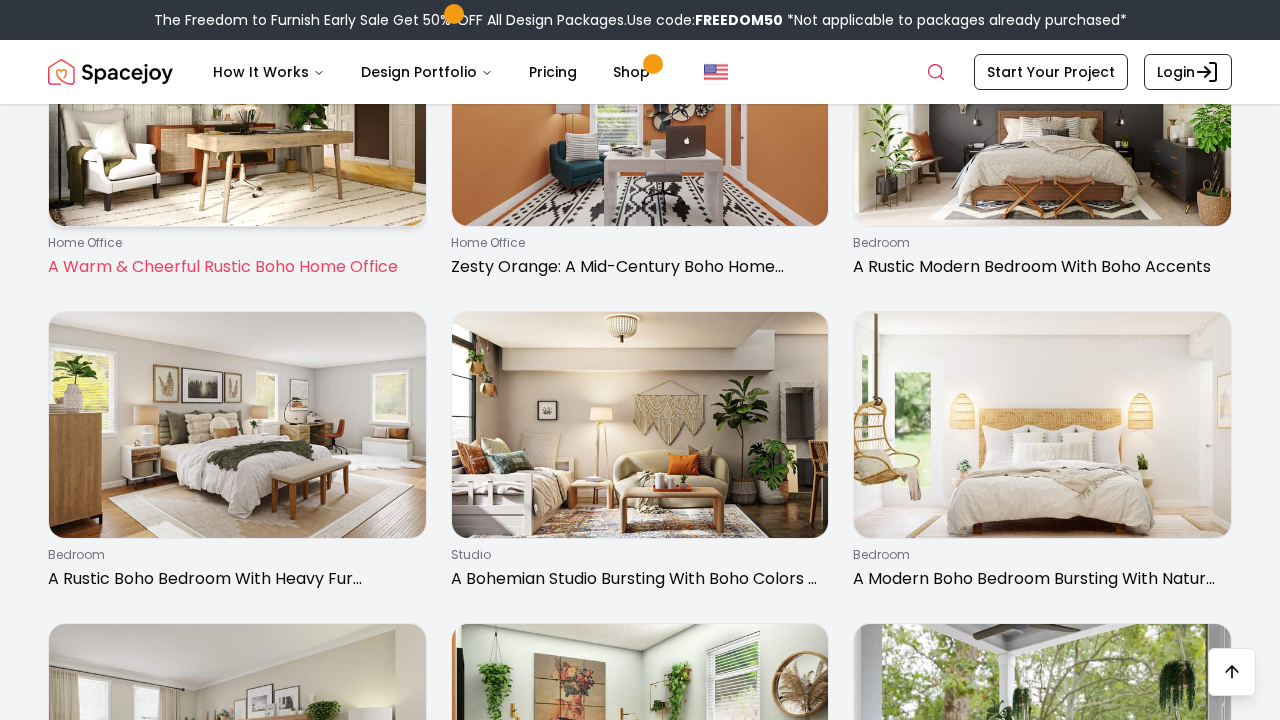click on "A Warm & Cheerful Rustic Boho Home Office" at bounding box center [233, 267] 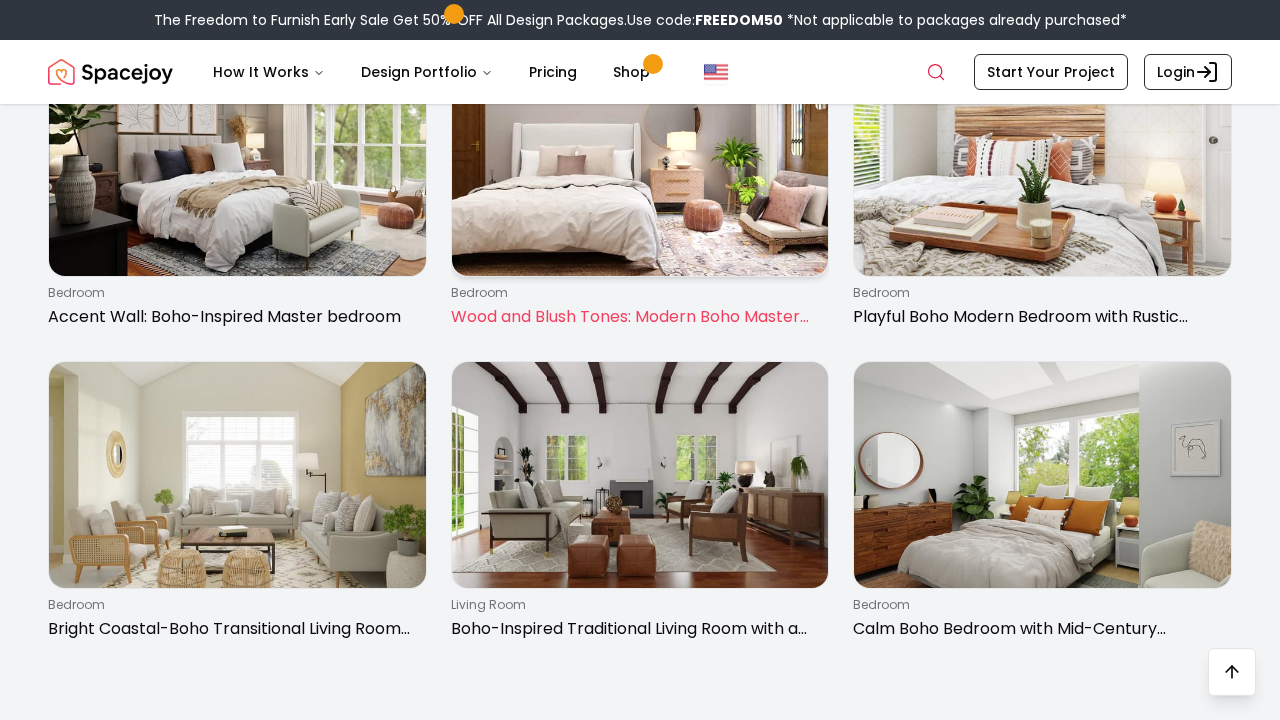 scroll, scrollTop: 2792, scrollLeft: 0, axis: vertical 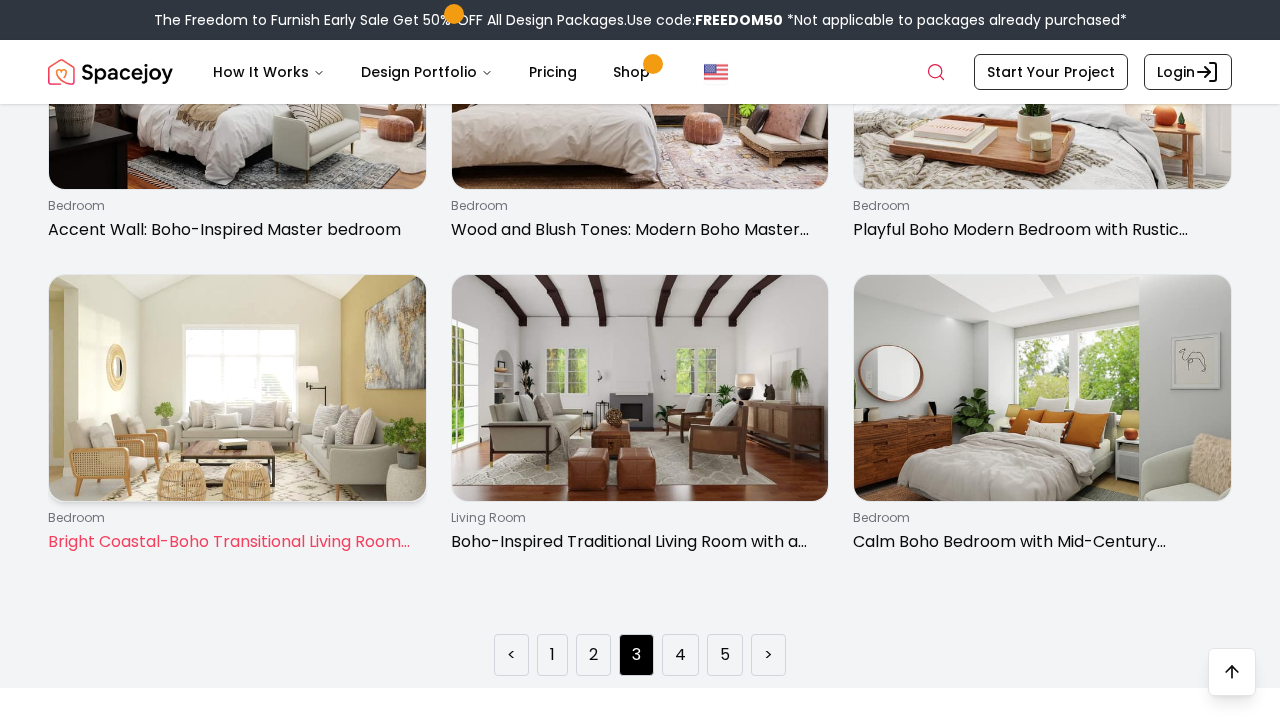 click on "bedroom" at bounding box center (233, 518) 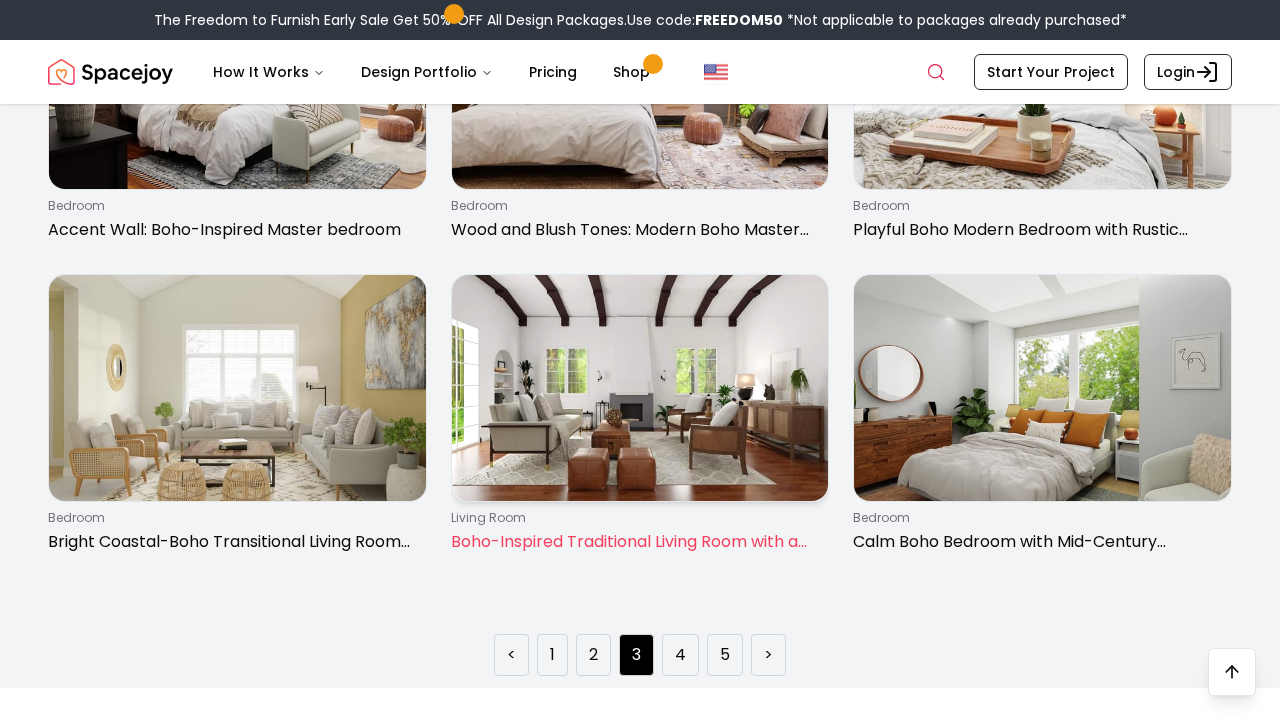 click on "living room" at bounding box center [636, 518] 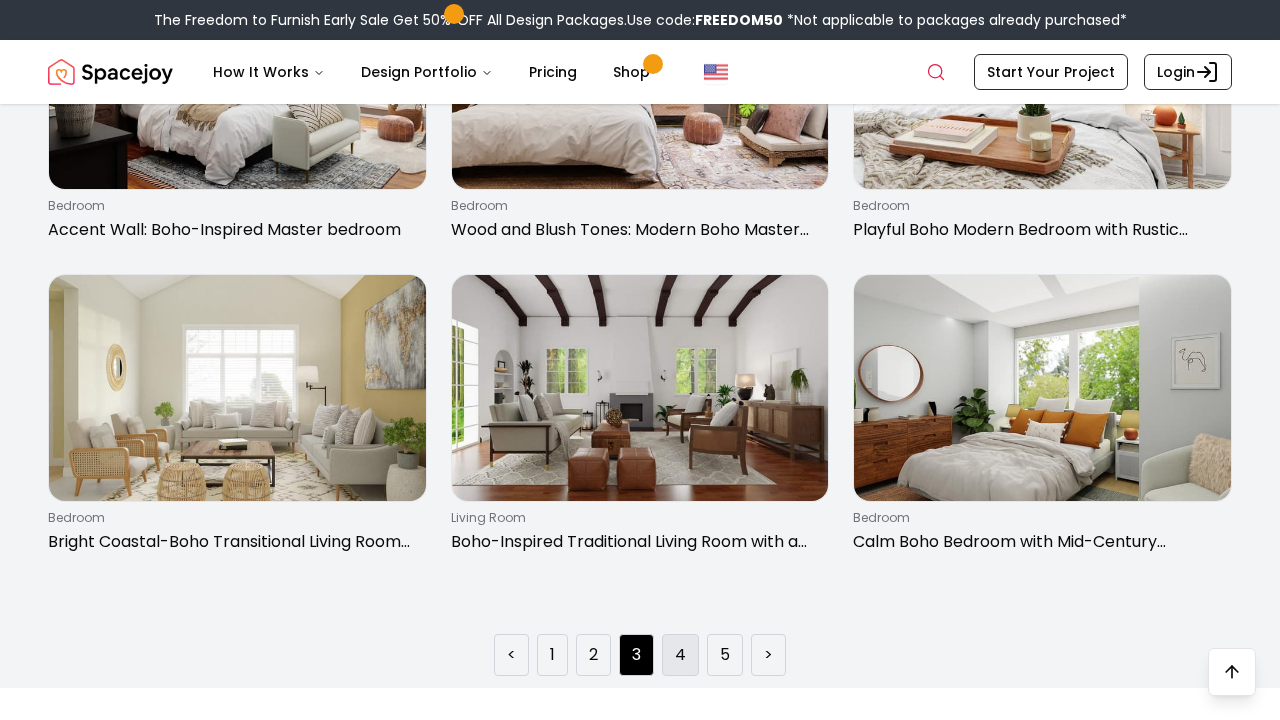 click on "4" at bounding box center (680, 655) 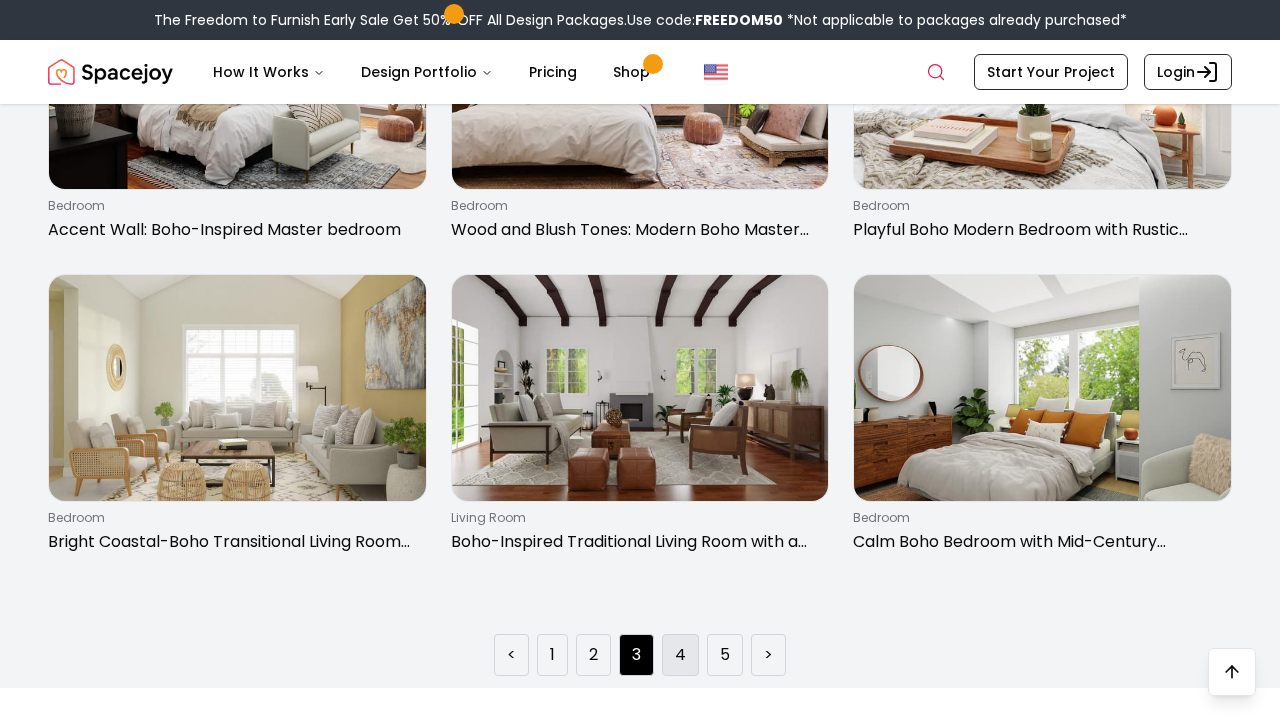 click on "4" at bounding box center (680, 655) 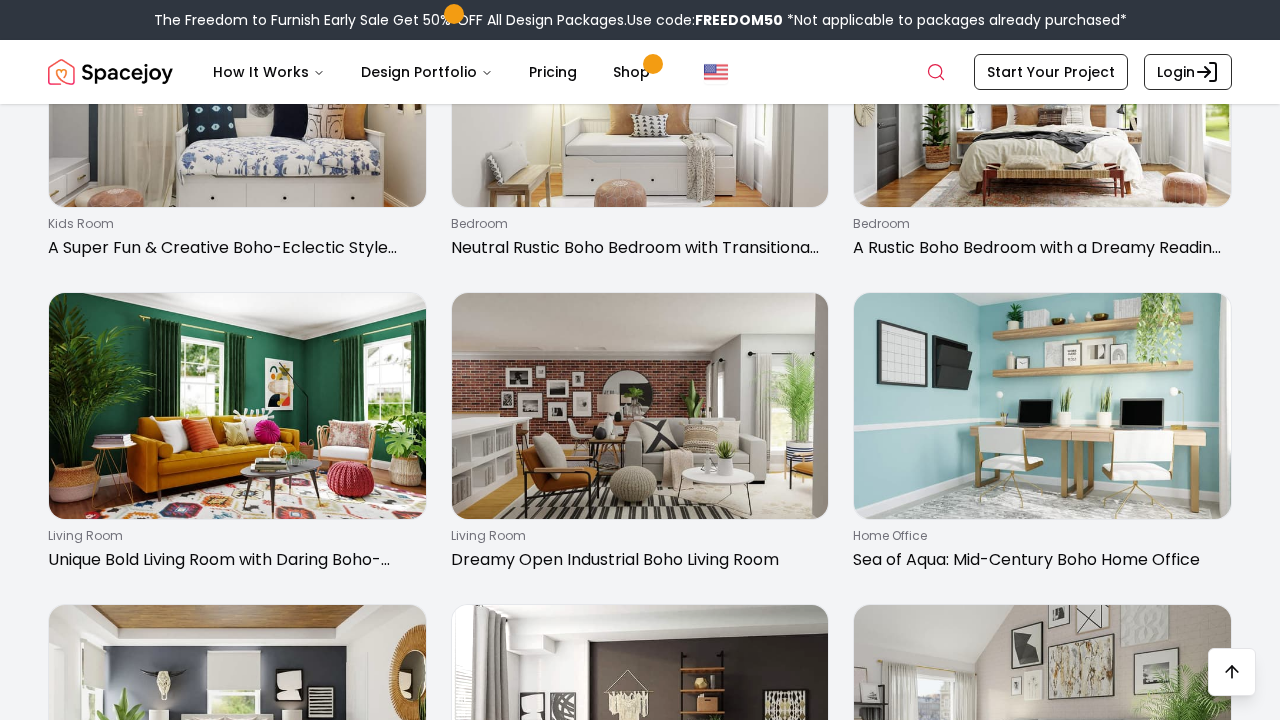 scroll, scrollTop: 2029, scrollLeft: 0, axis: vertical 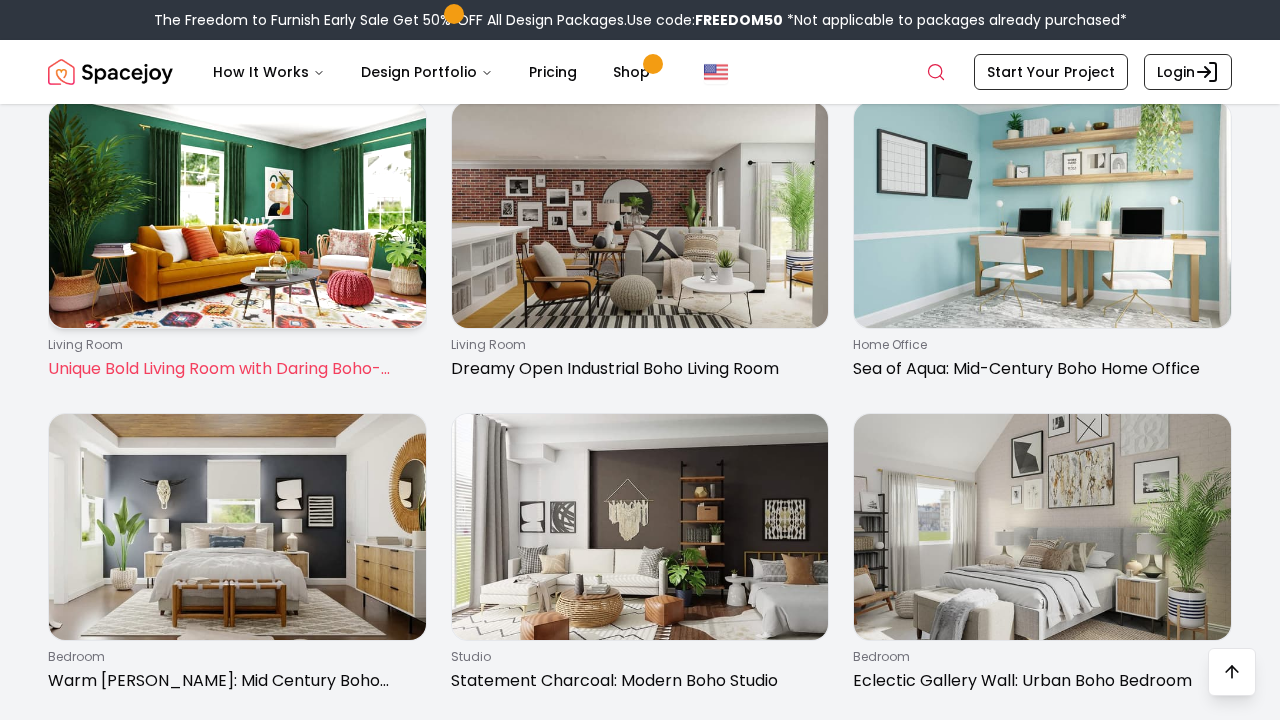 click on "Unique Bold Living Room with Daring Boho-Eclectic Vibes" at bounding box center (233, 369) 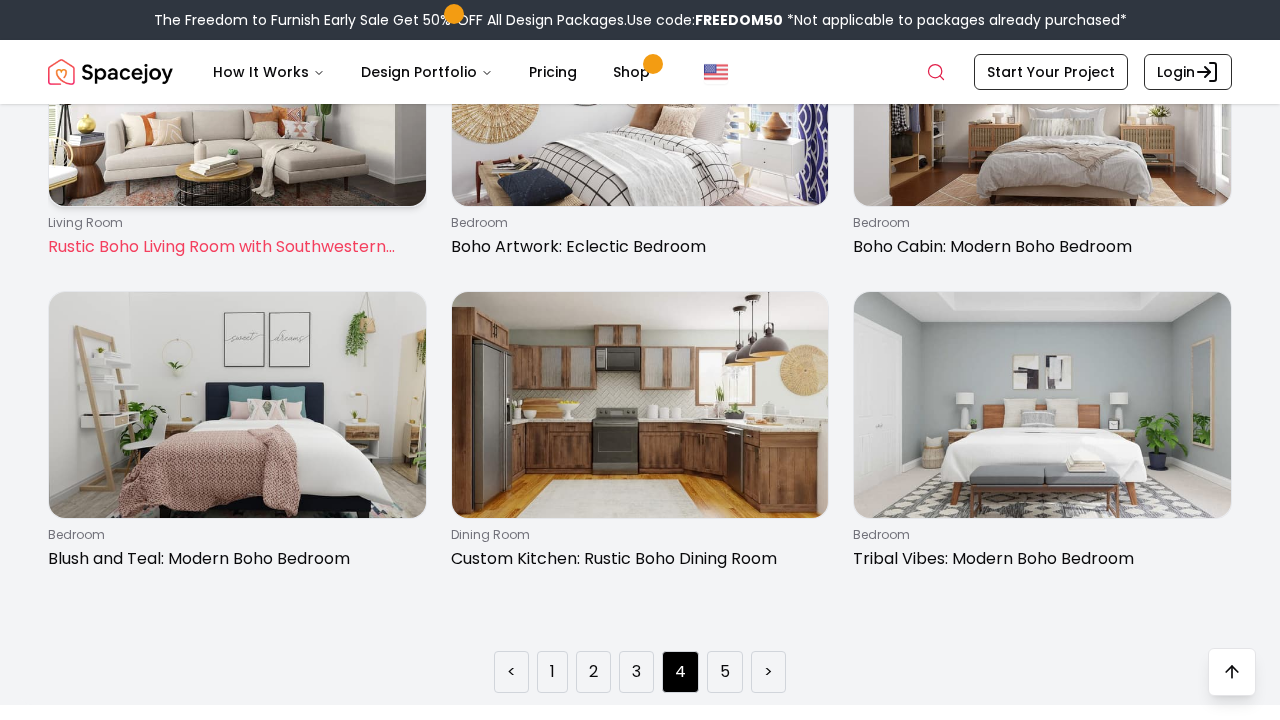 scroll, scrollTop: 2863, scrollLeft: 0, axis: vertical 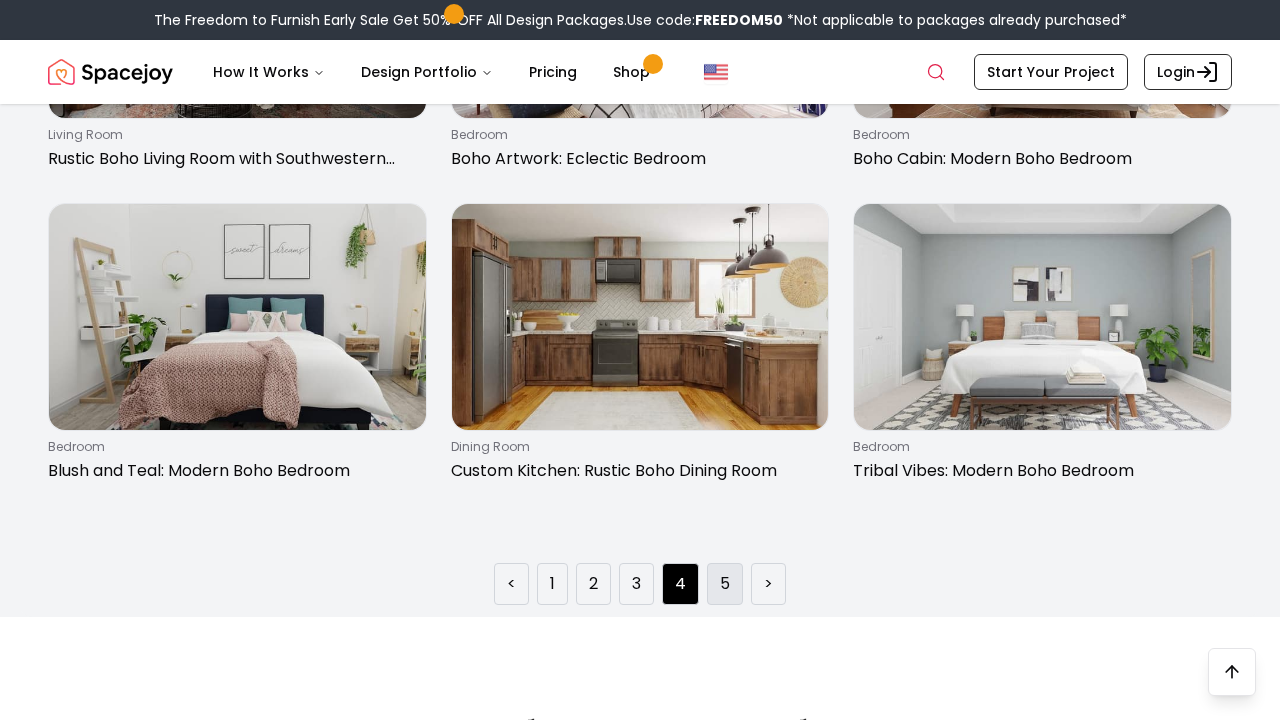 click on "5" at bounding box center [725, 584] 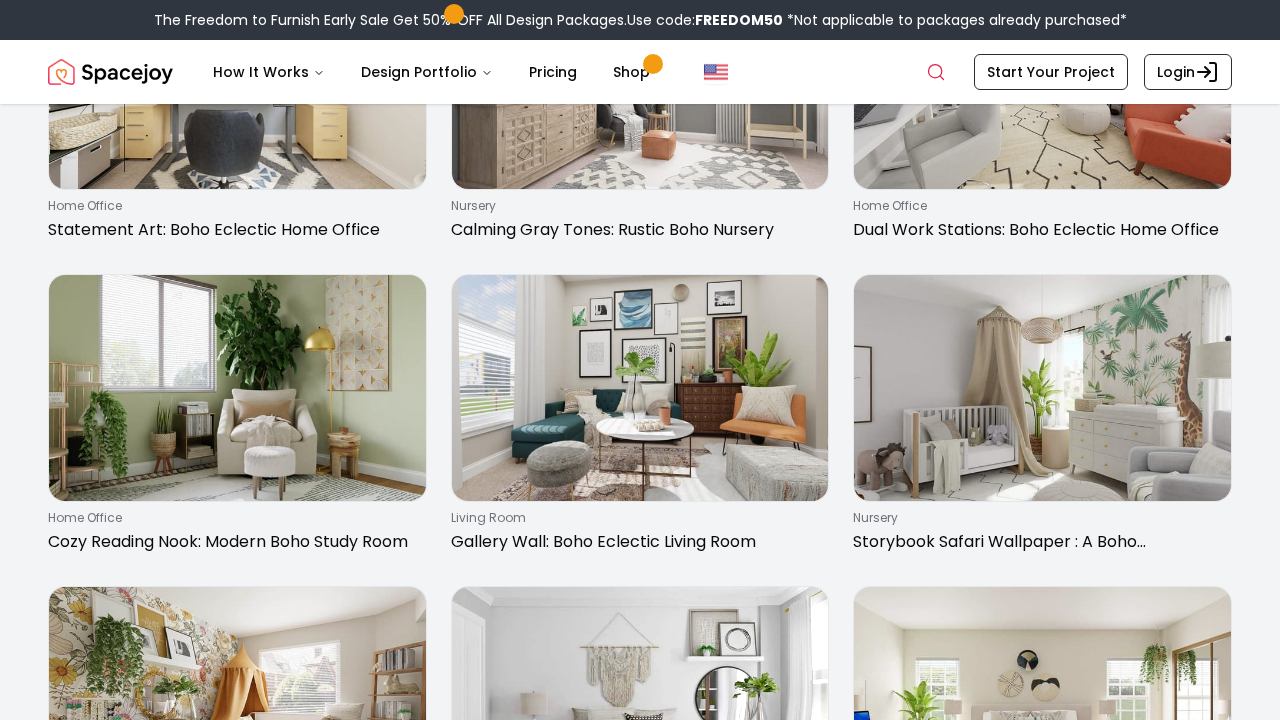 scroll, scrollTop: 382, scrollLeft: 0, axis: vertical 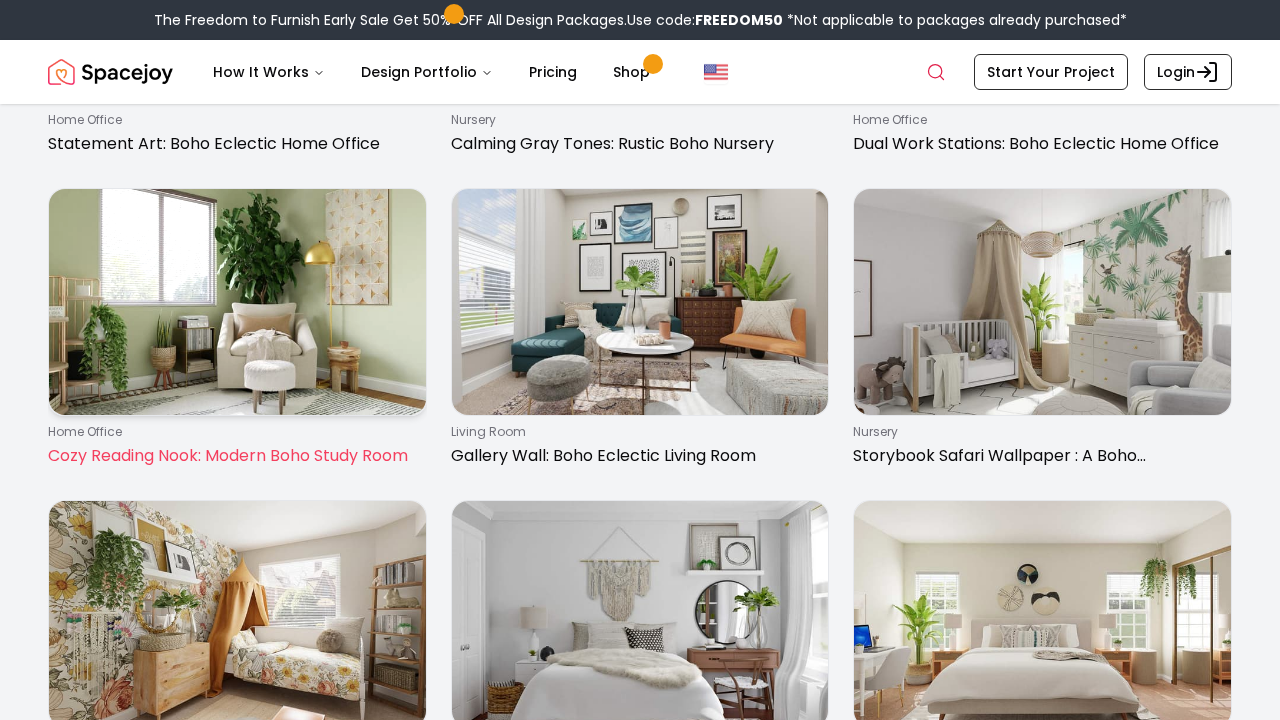 click on "Cozy Reading Nook: Modern Boho Study Room" at bounding box center [233, 456] 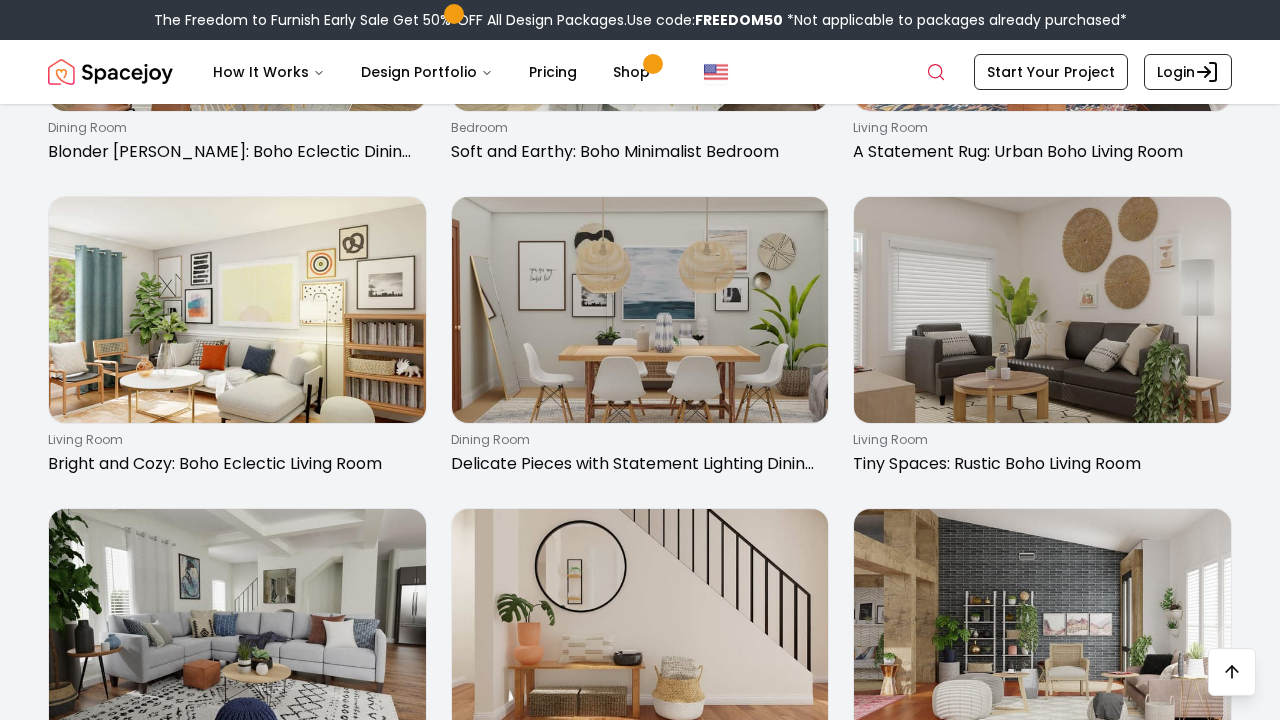 scroll, scrollTop: 1292, scrollLeft: 0, axis: vertical 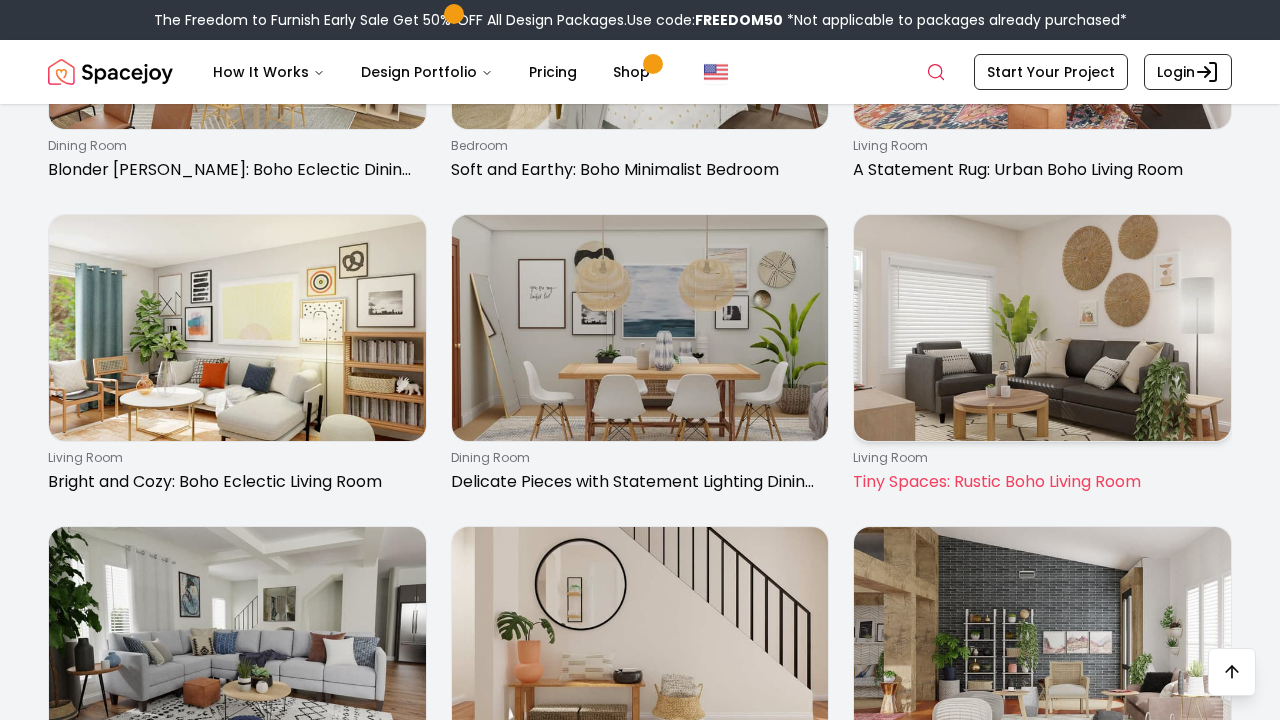 click on "Tiny Spaces: Rustic Boho Living Room" at bounding box center (1038, 482) 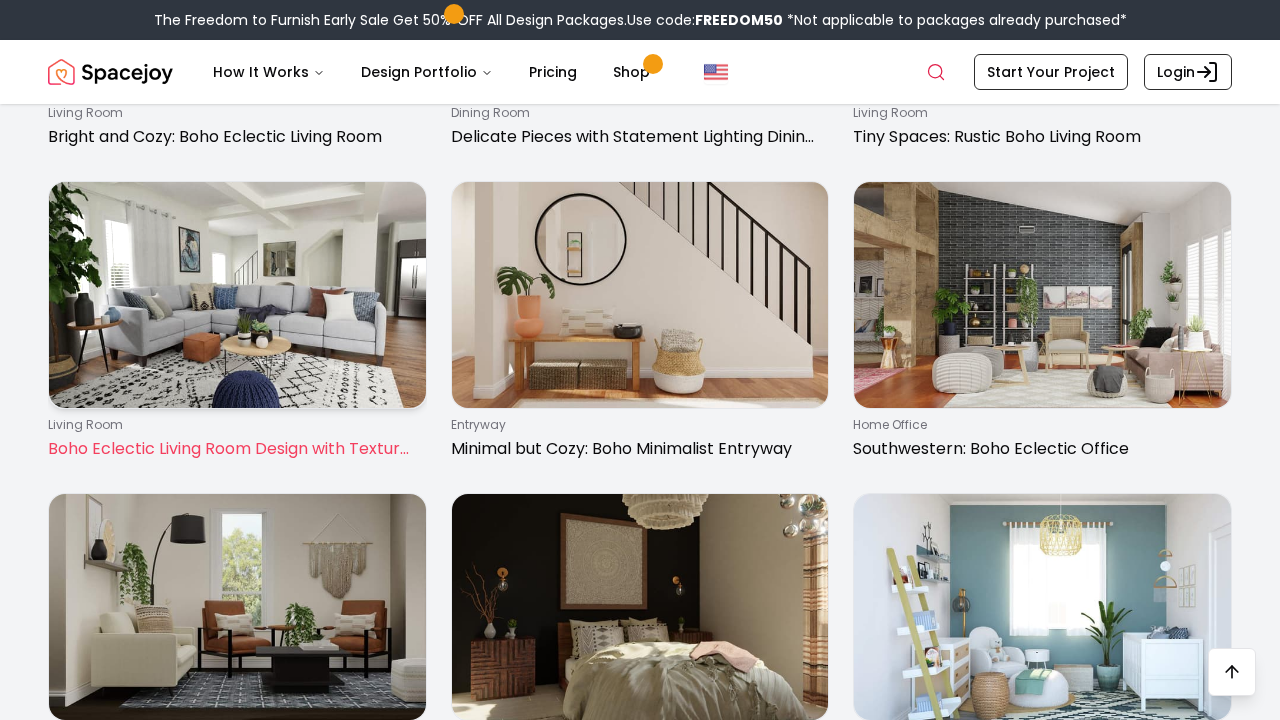 scroll, scrollTop: 1833, scrollLeft: 0, axis: vertical 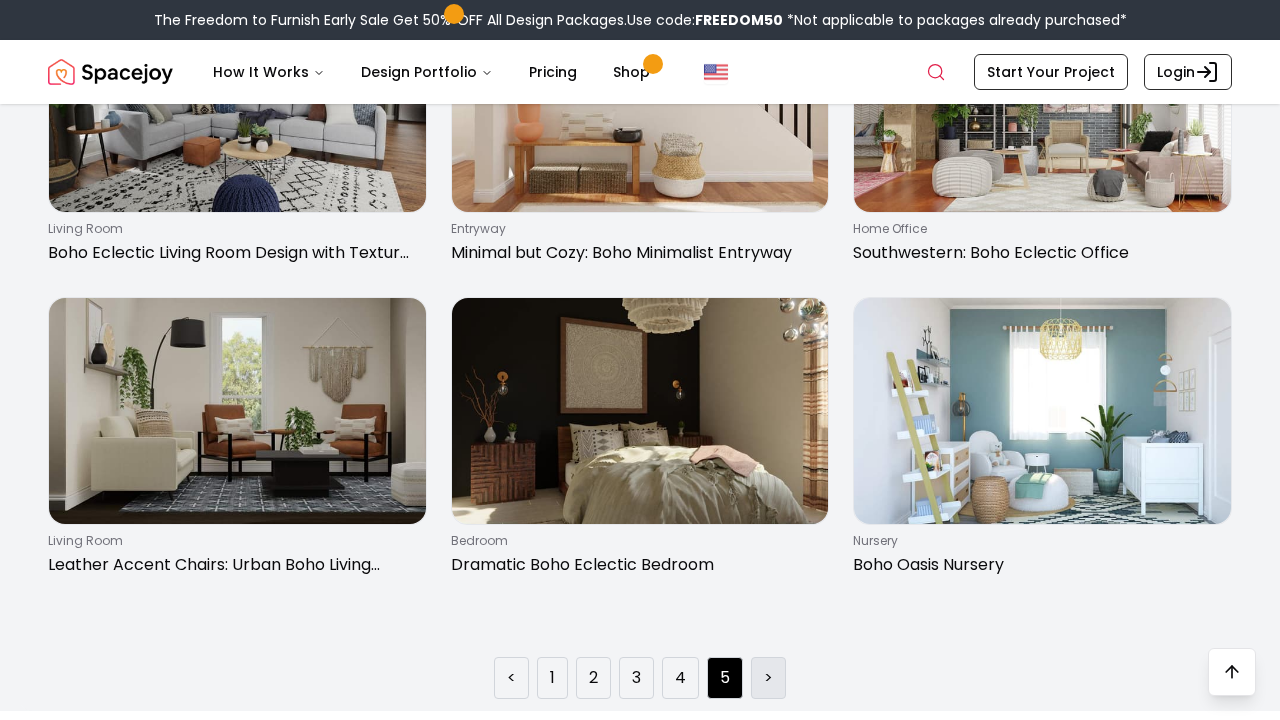 click on ">" at bounding box center [768, 678] 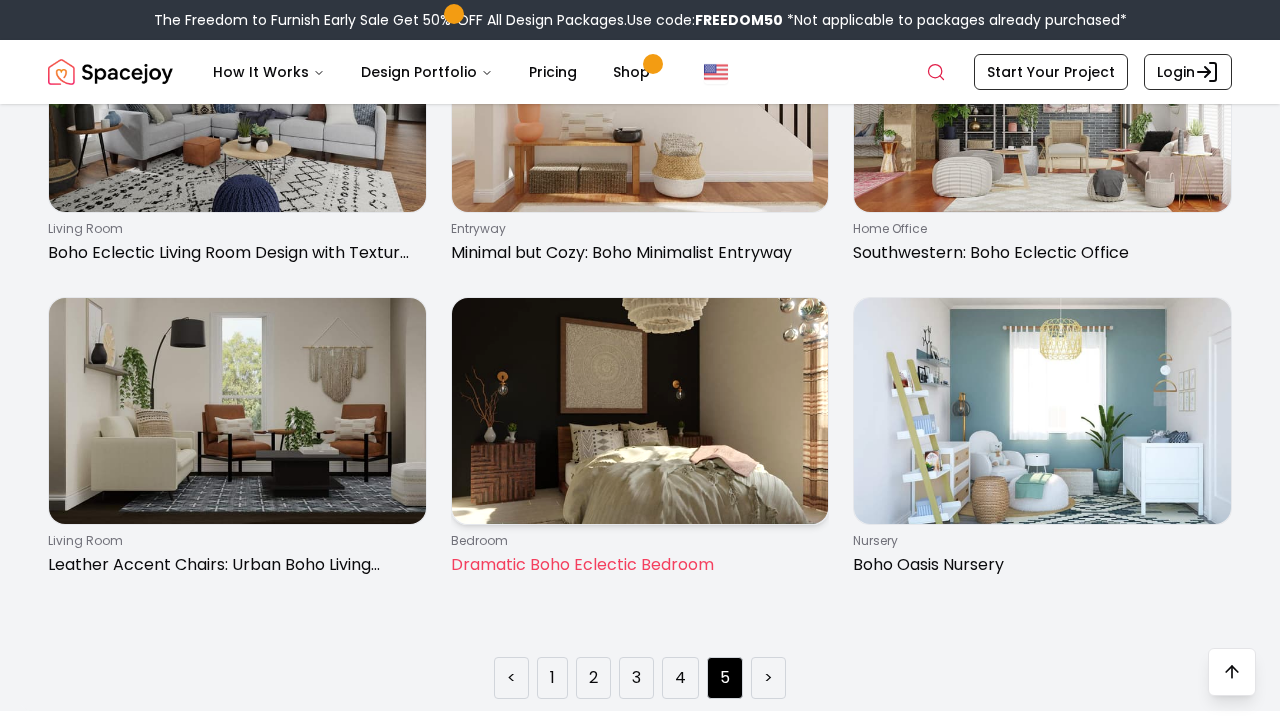click on "Dramatic Boho Eclectic Bedroom" at bounding box center (636, 565) 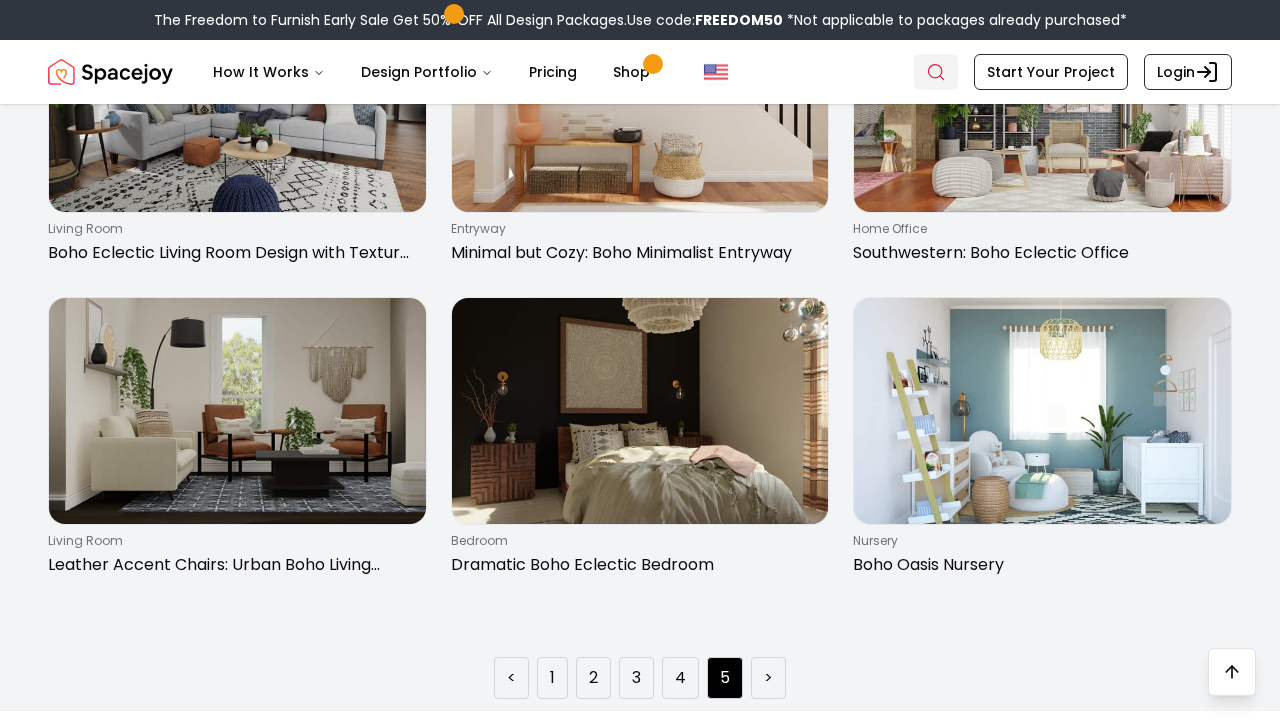 click 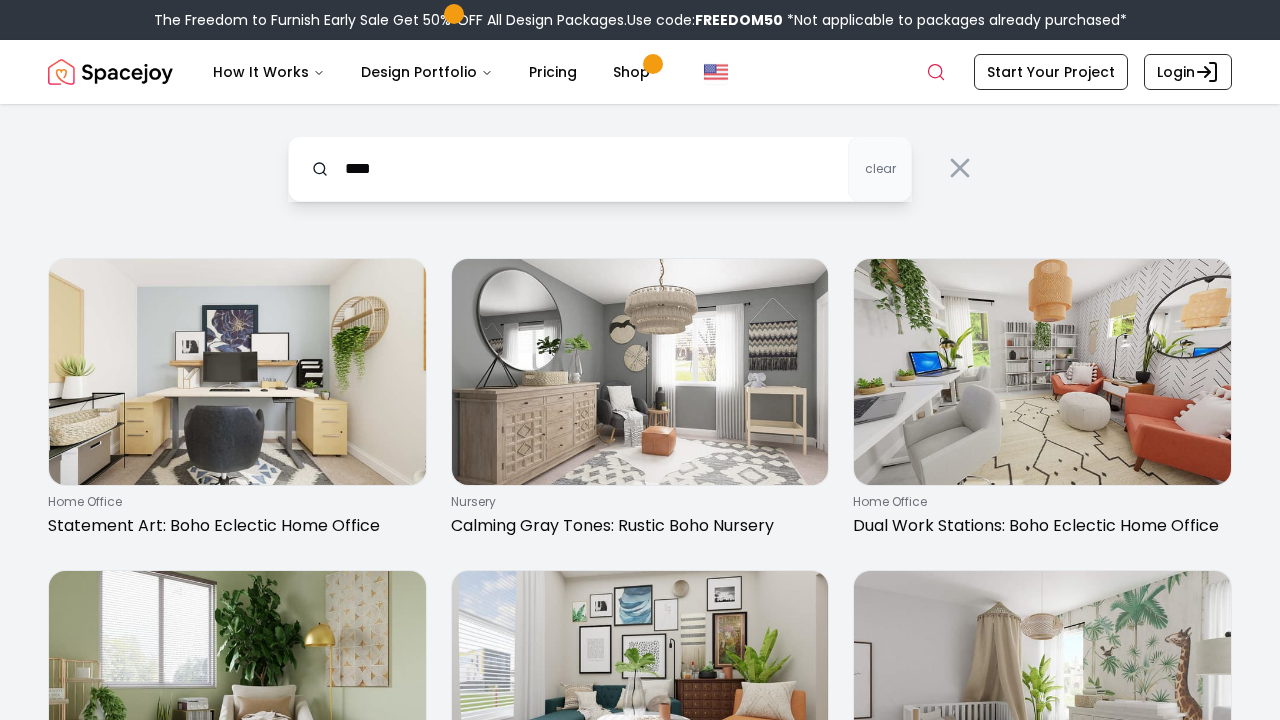 click on "**** clear" at bounding box center [640, 163] 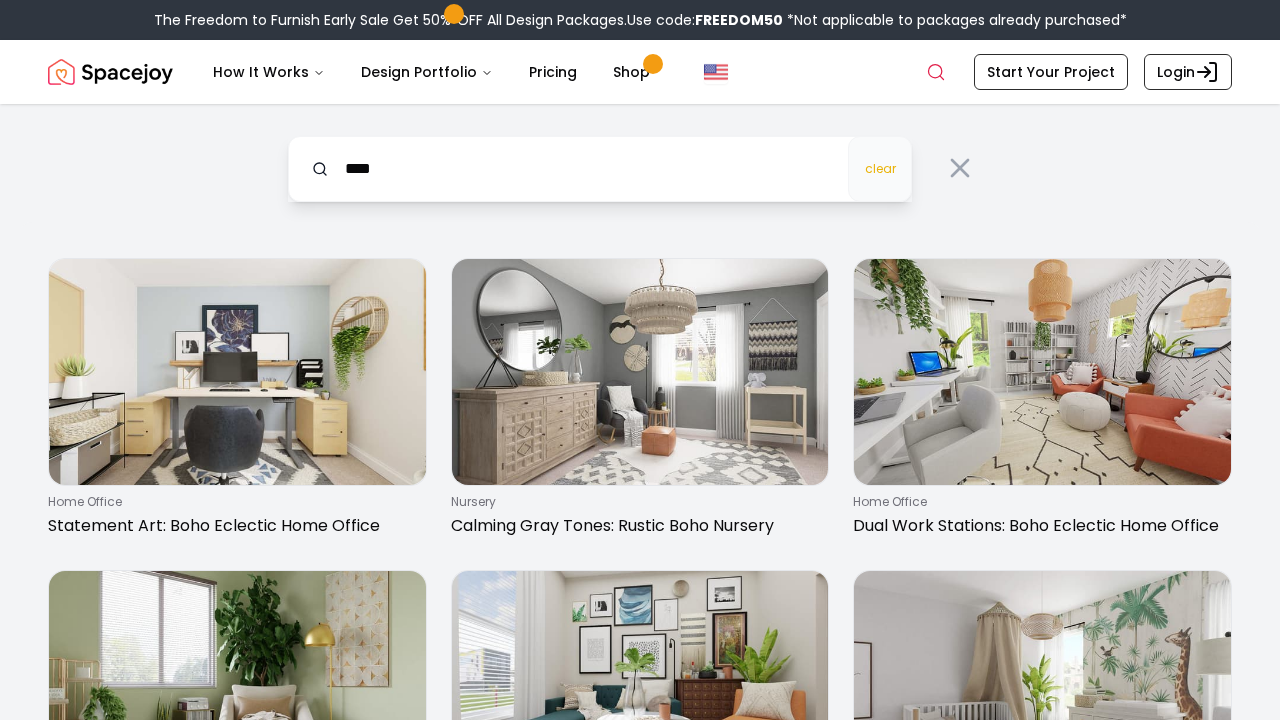 click on "clear" at bounding box center (880, 169) 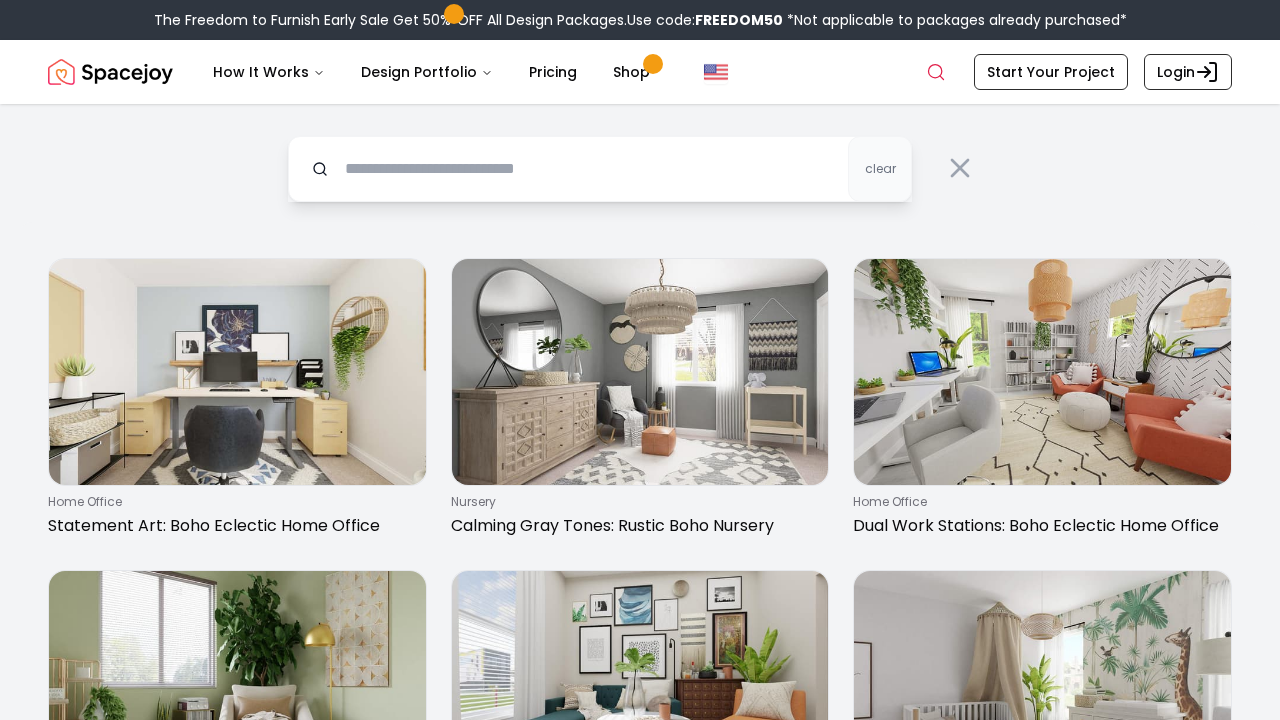 click on "clear" at bounding box center (640, 163) 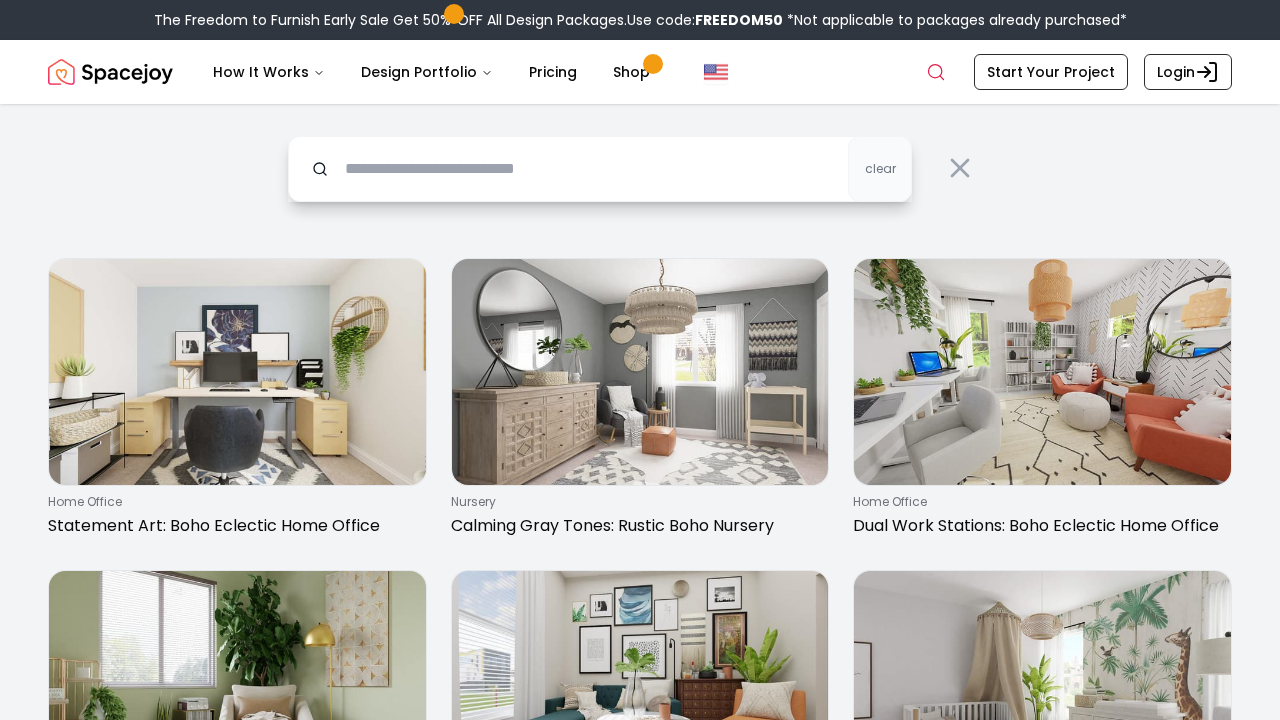 click at bounding box center [600, 169] 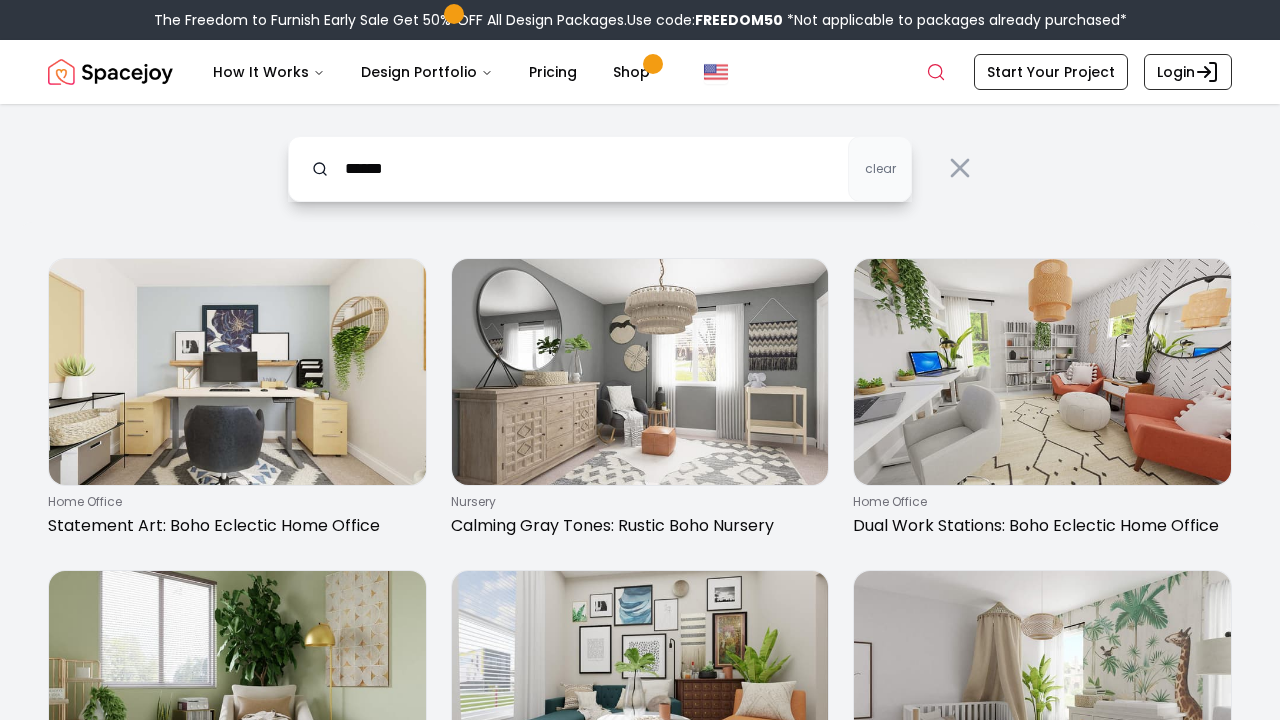 type on "******" 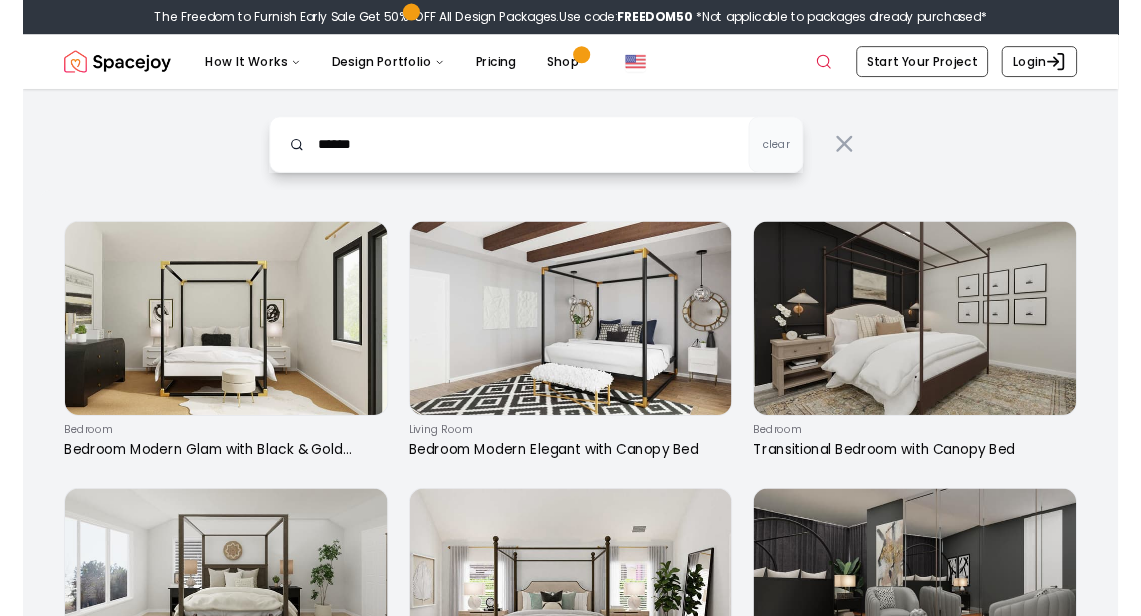 scroll, scrollTop: 0, scrollLeft: 0, axis: both 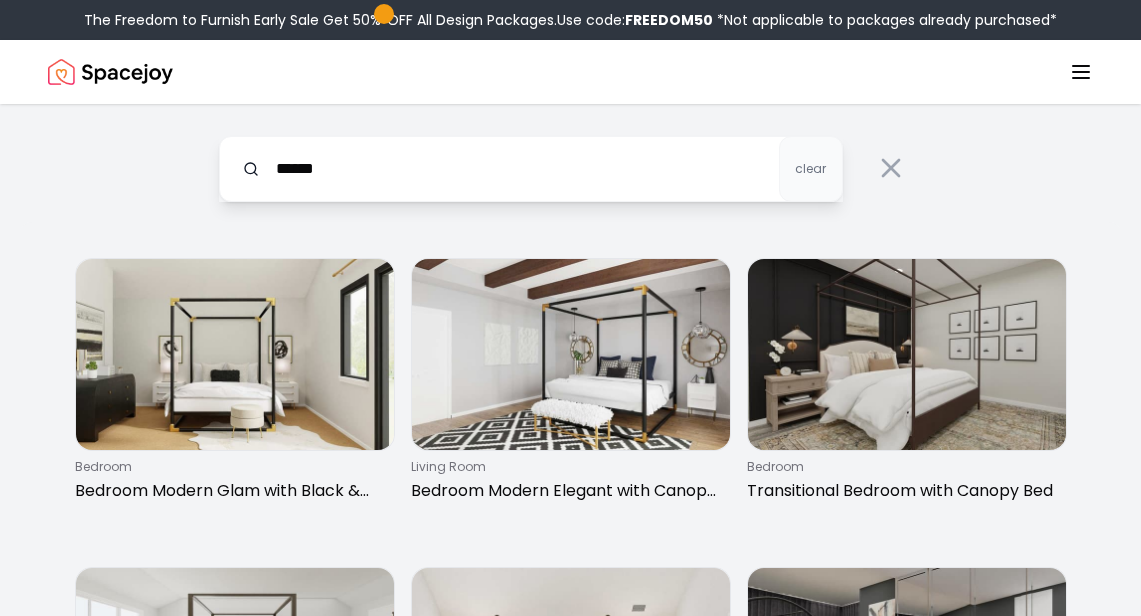 click 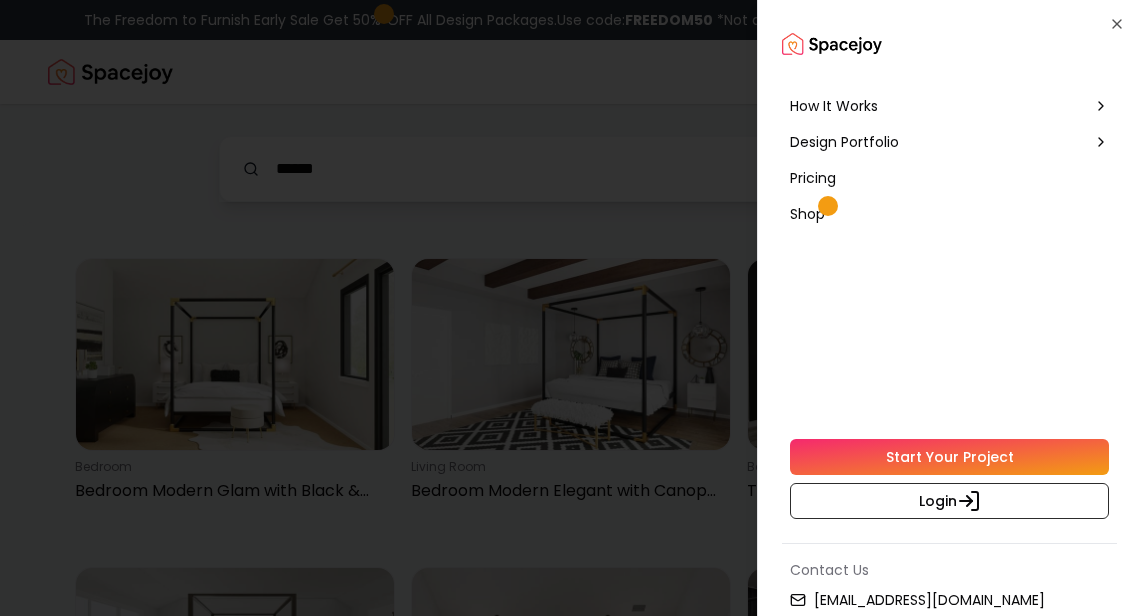 click on "How It Works" at bounding box center [949, 106] 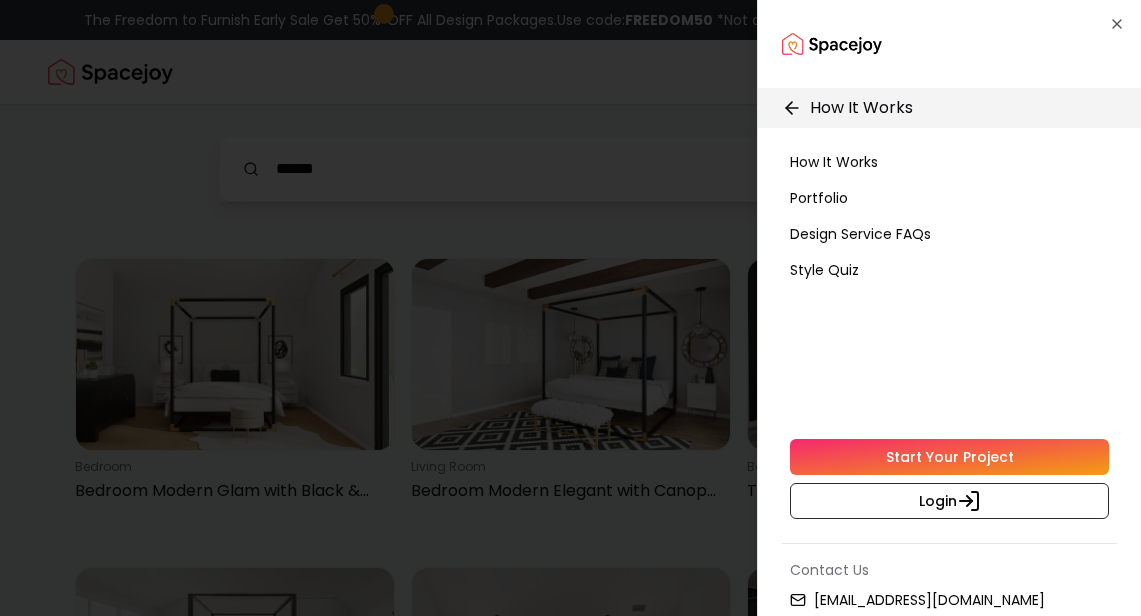 click on "How It Works" at bounding box center (834, 162) 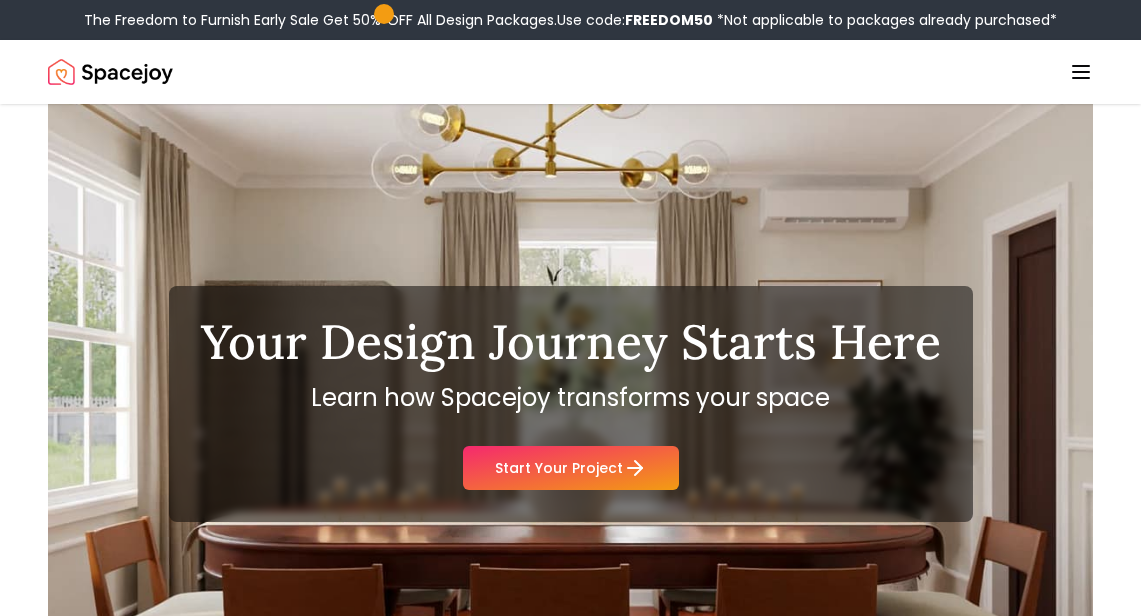 scroll, scrollTop: 0, scrollLeft: 0, axis: both 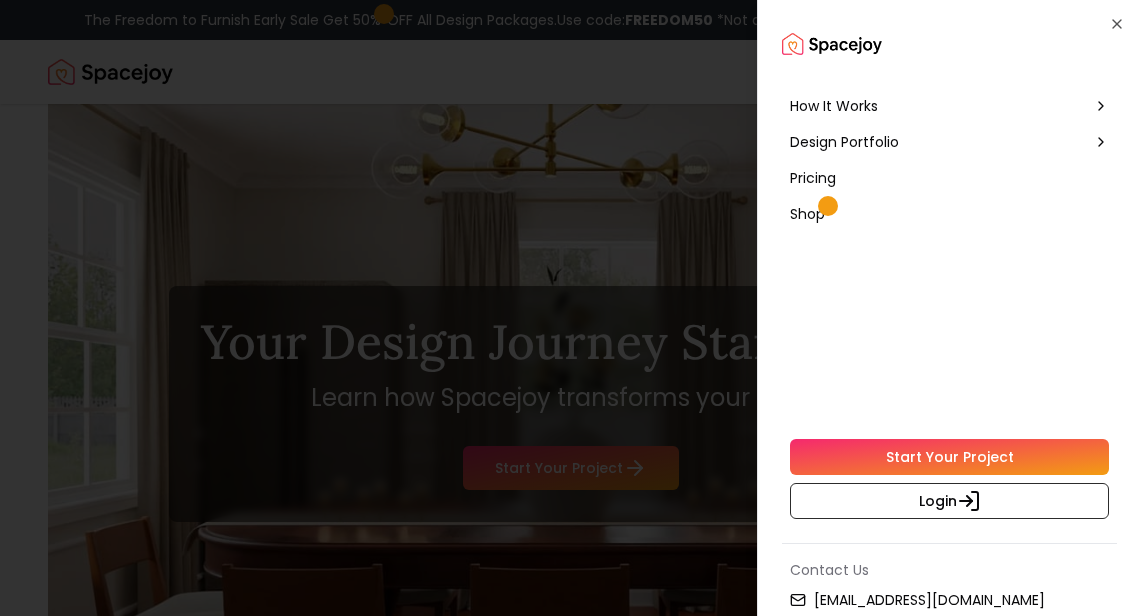 click on "How It Works" at bounding box center [834, 106] 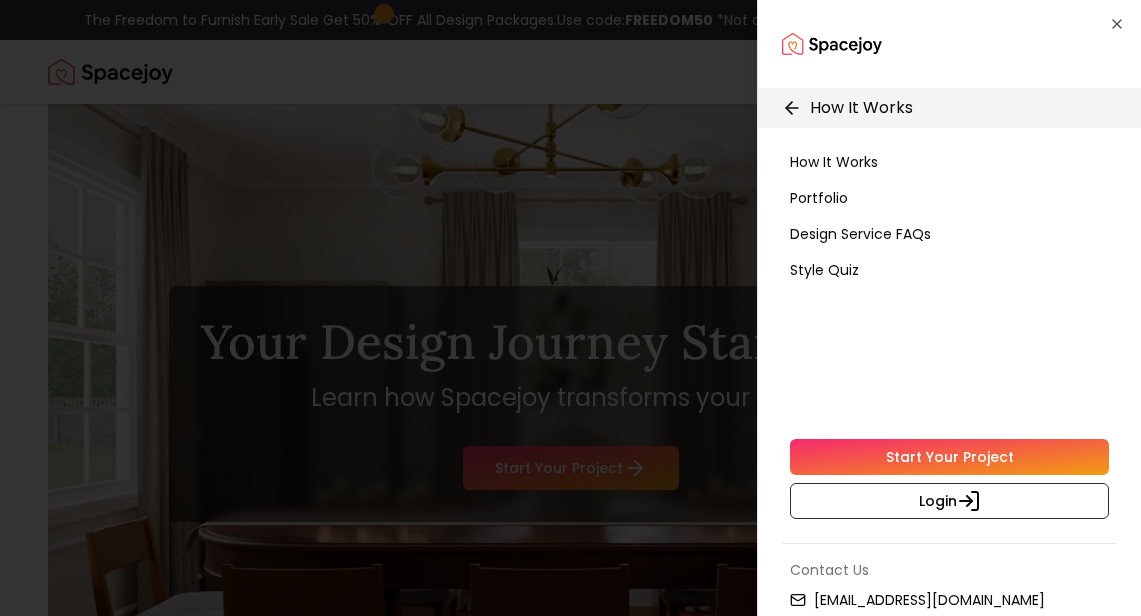 click on "Style Quiz" at bounding box center (824, 270) 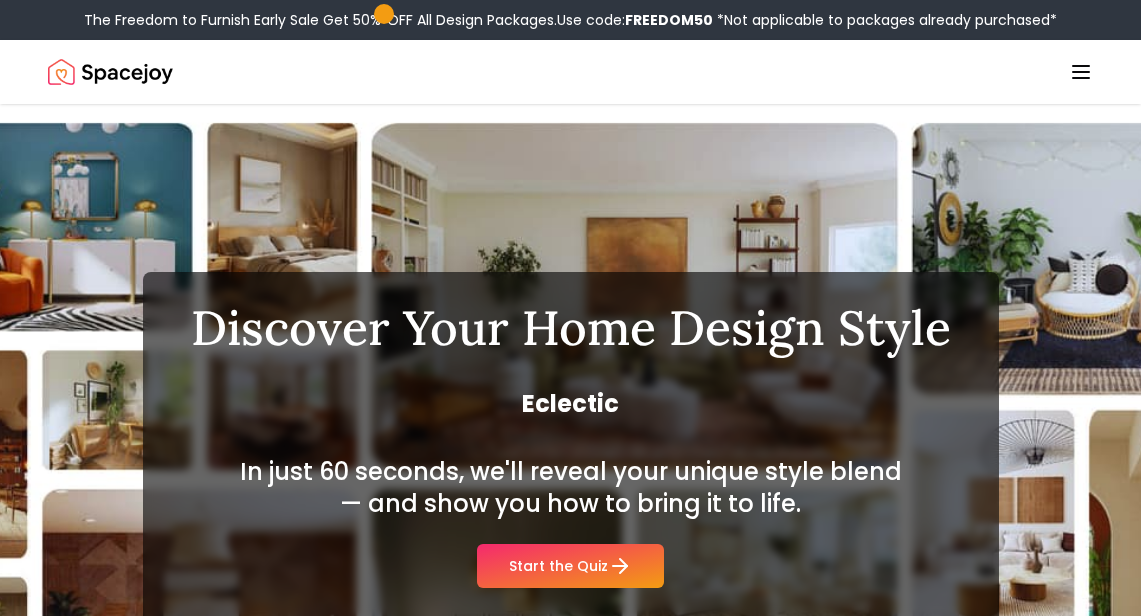 click 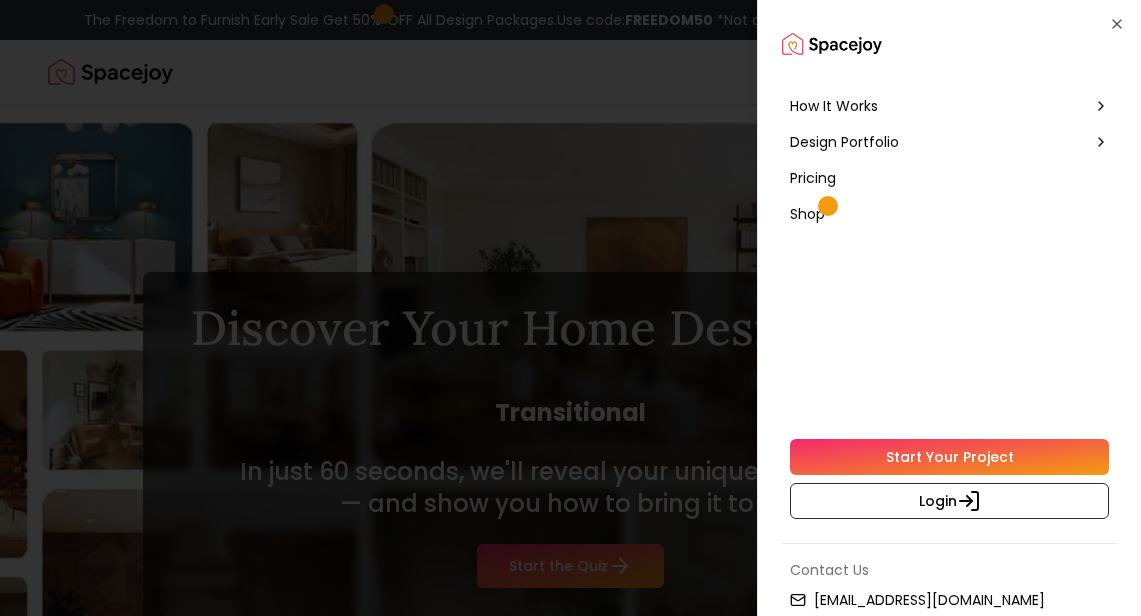 click at bounding box center [832, 44] 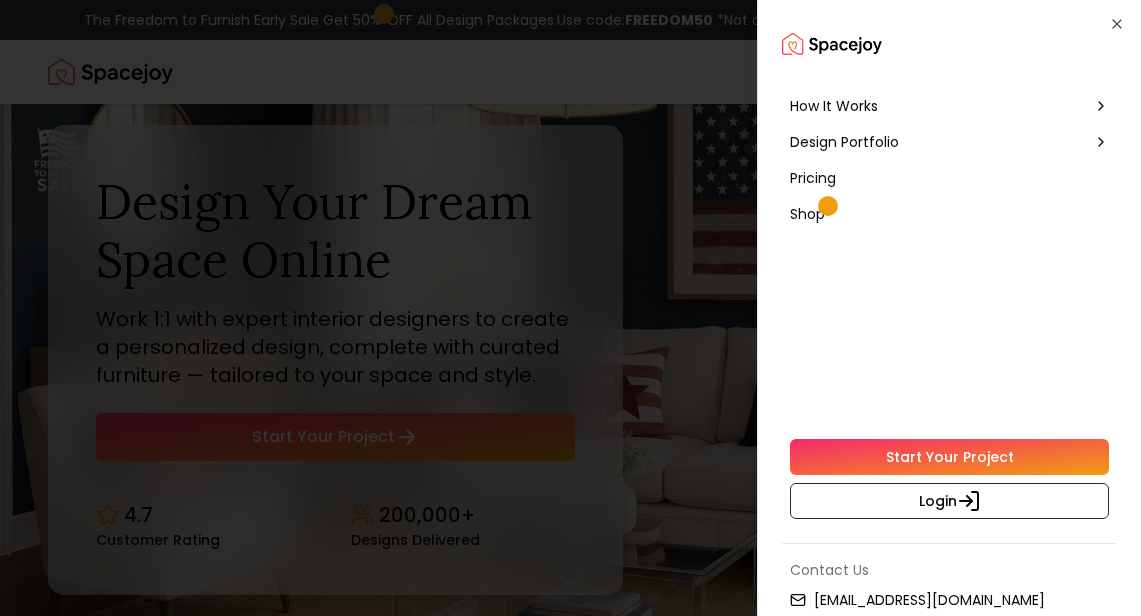 click at bounding box center (570, 308) 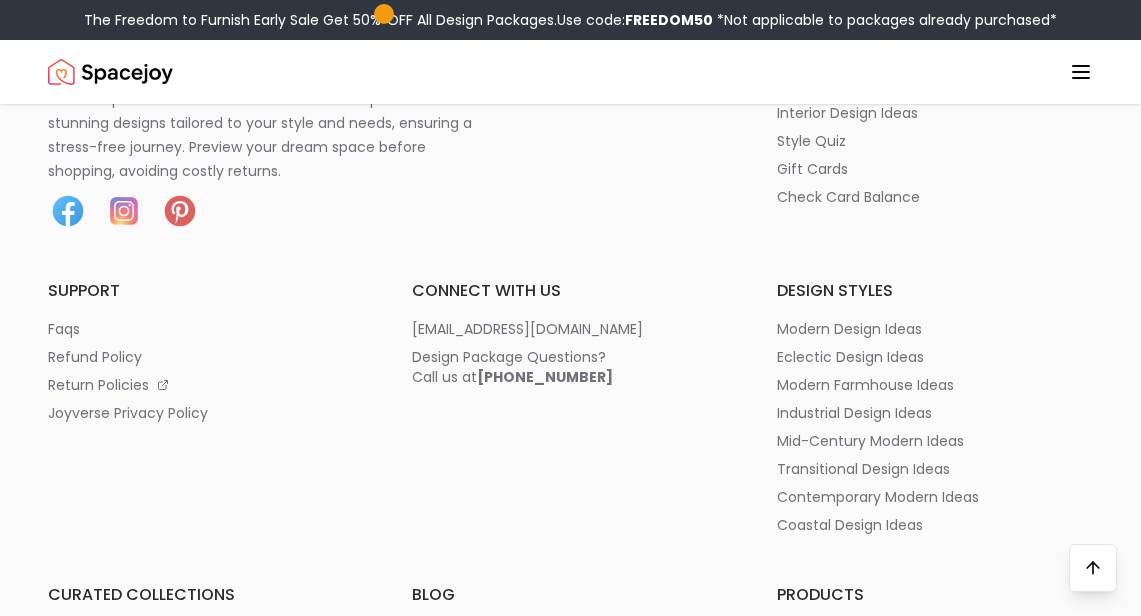 scroll, scrollTop: 9636, scrollLeft: 0, axis: vertical 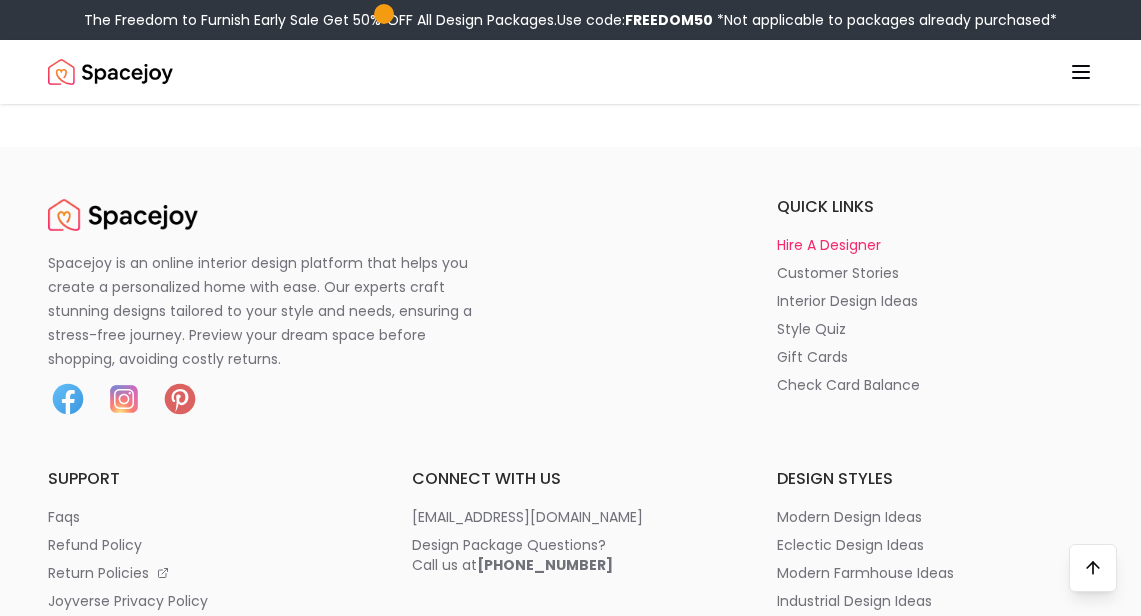 click on "hire a designer" at bounding box center (829, 245) 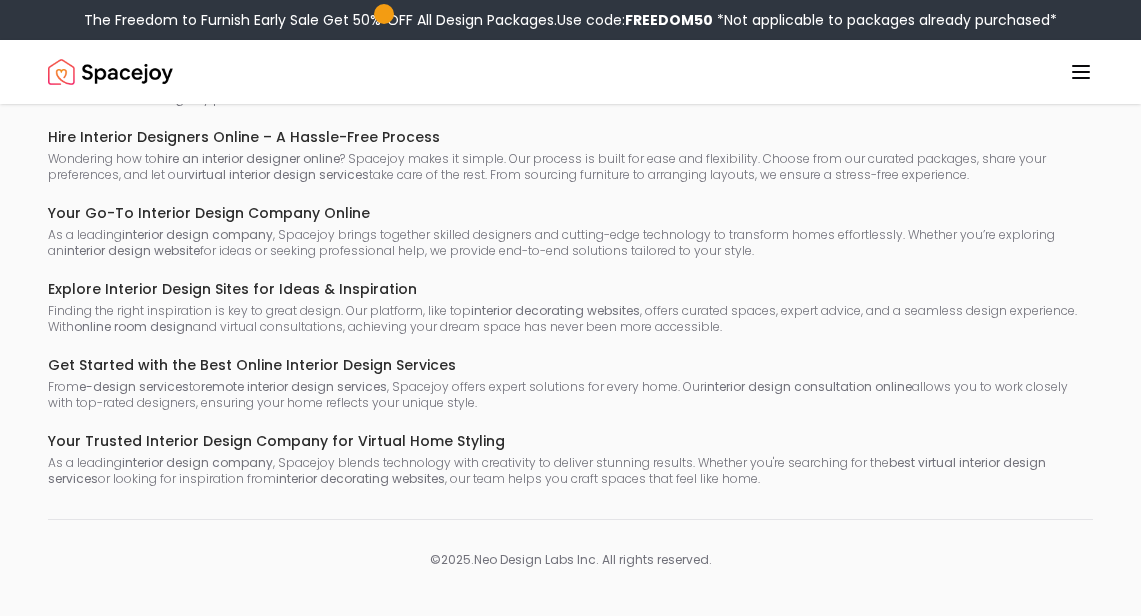 scroll, scrollTop: 0, scrollLeft: 0, axis: both 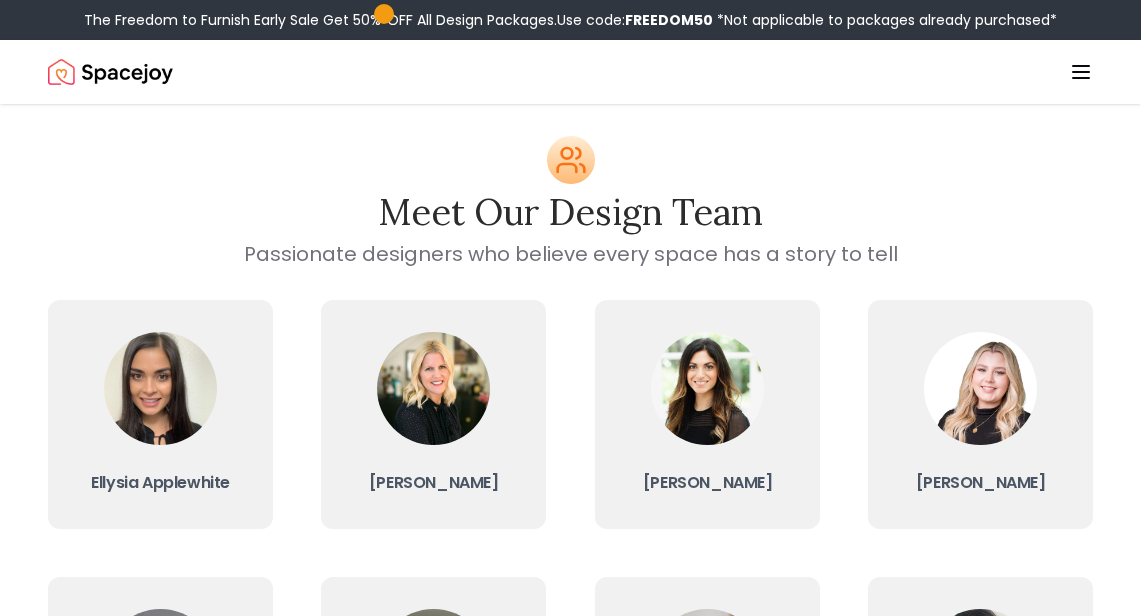click on "The Freedom to Furnish Early Sale Get 50% OFF All Design Packages.  Use code:  FREEDOM50   *Not applicable to packages already purchased*" at bounding box center [570, 20] 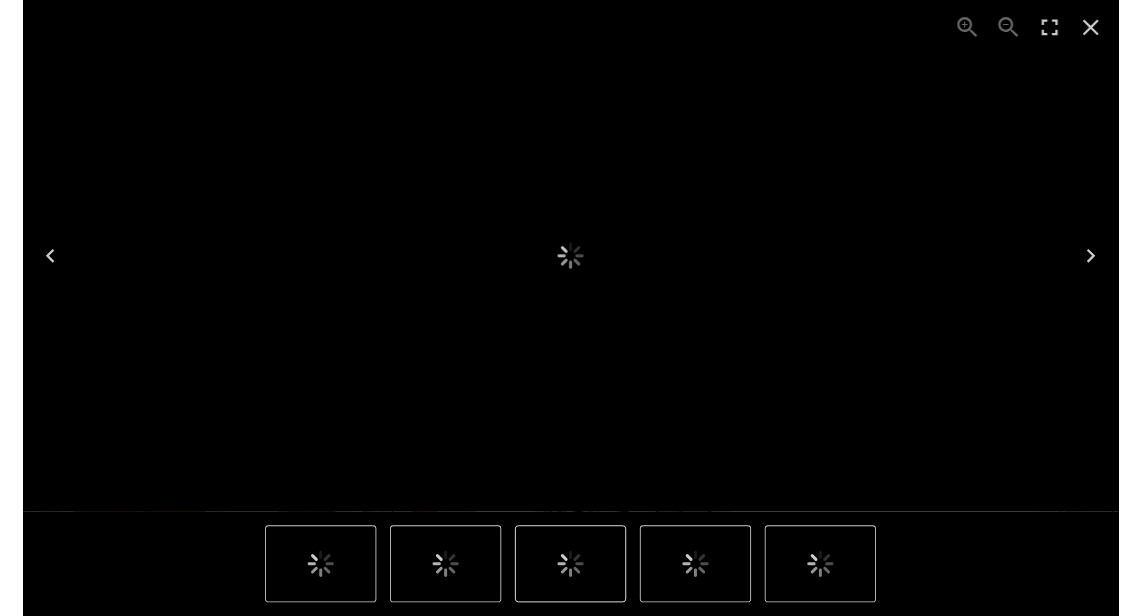 scroll, scrollTop: 0, scrollLeft: 0, axis: both 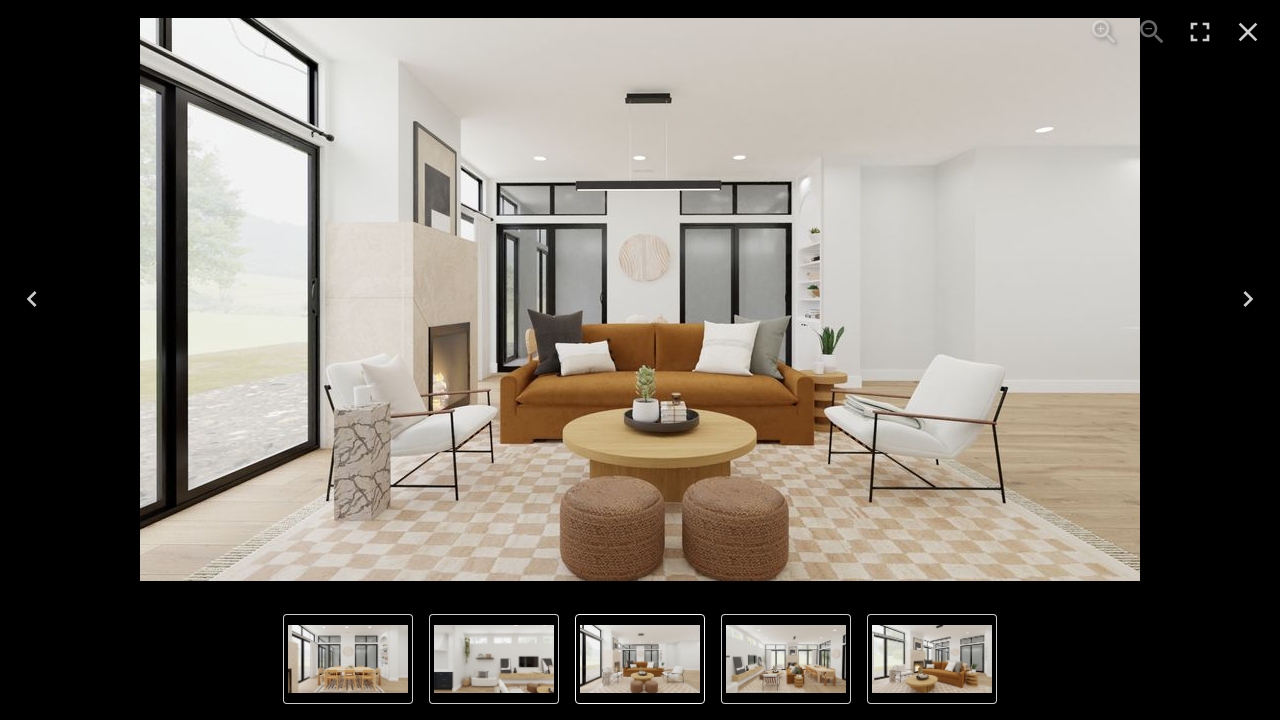 click at bounding box center (640, 299) 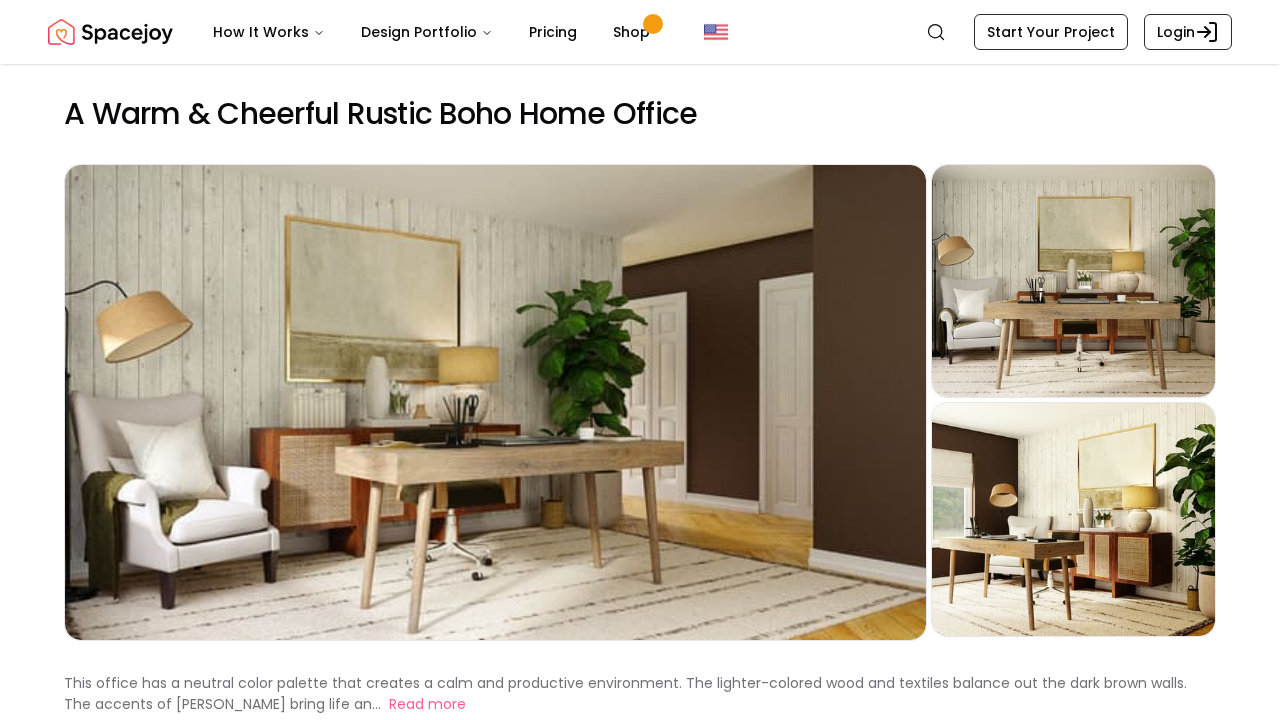 scroll, scrollTop: 0, scrollLeft: 0, axis: both 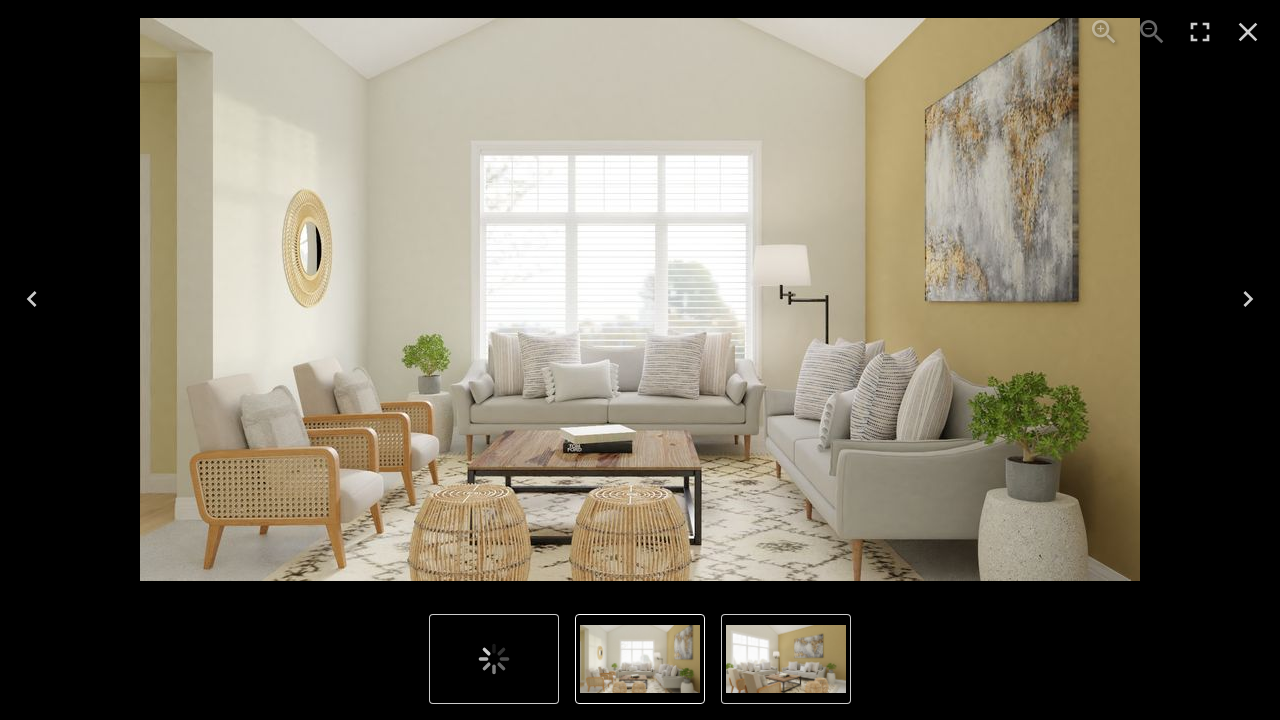 click at bounding box center [640, 299] 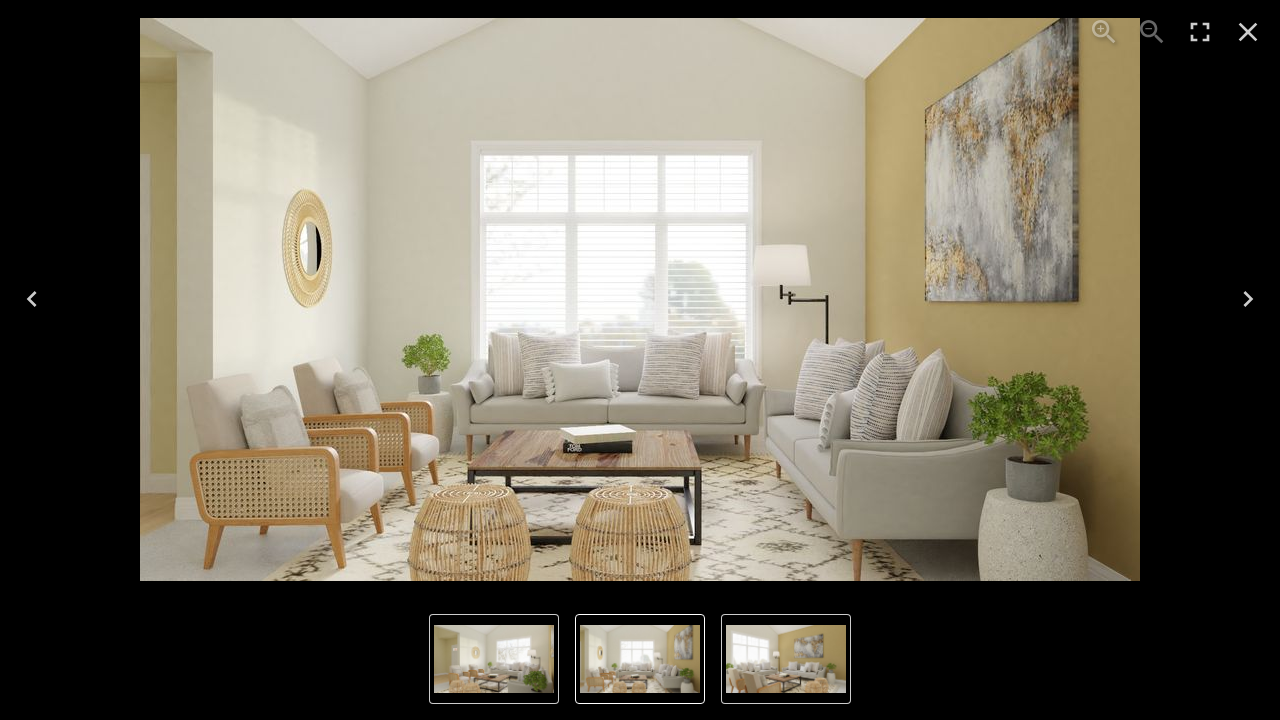 click 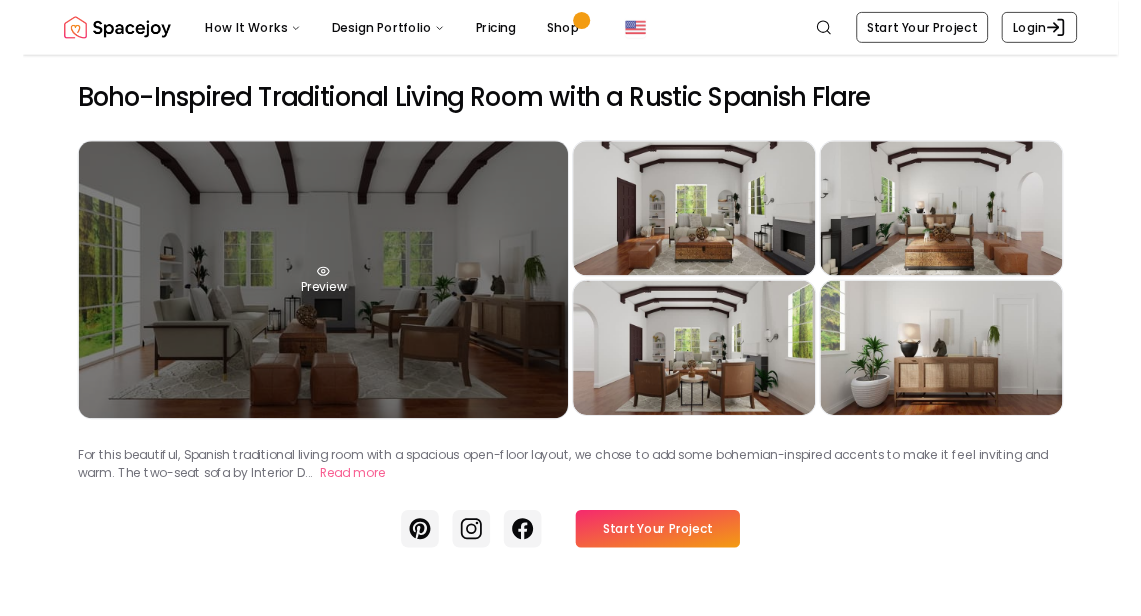 scroll, scrollTop: 0, scrollLeft: 0, axis: both 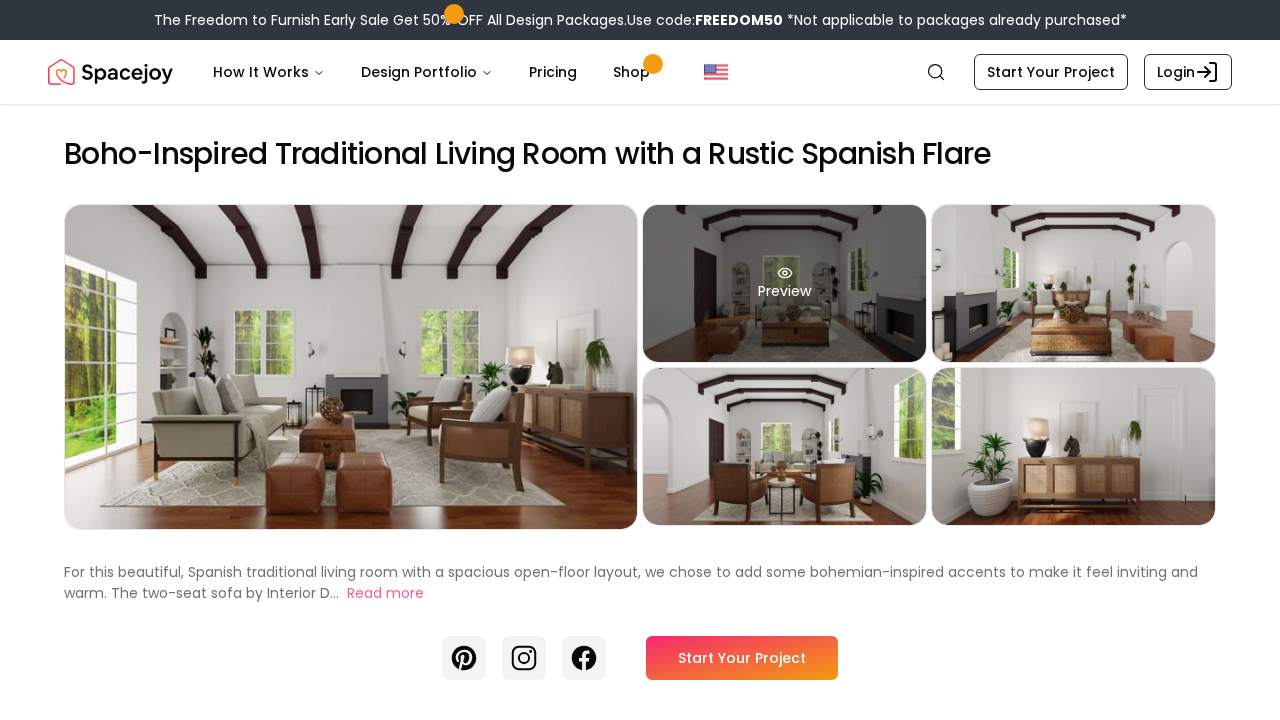 click on "Preview" at bounding box center (784, 283) 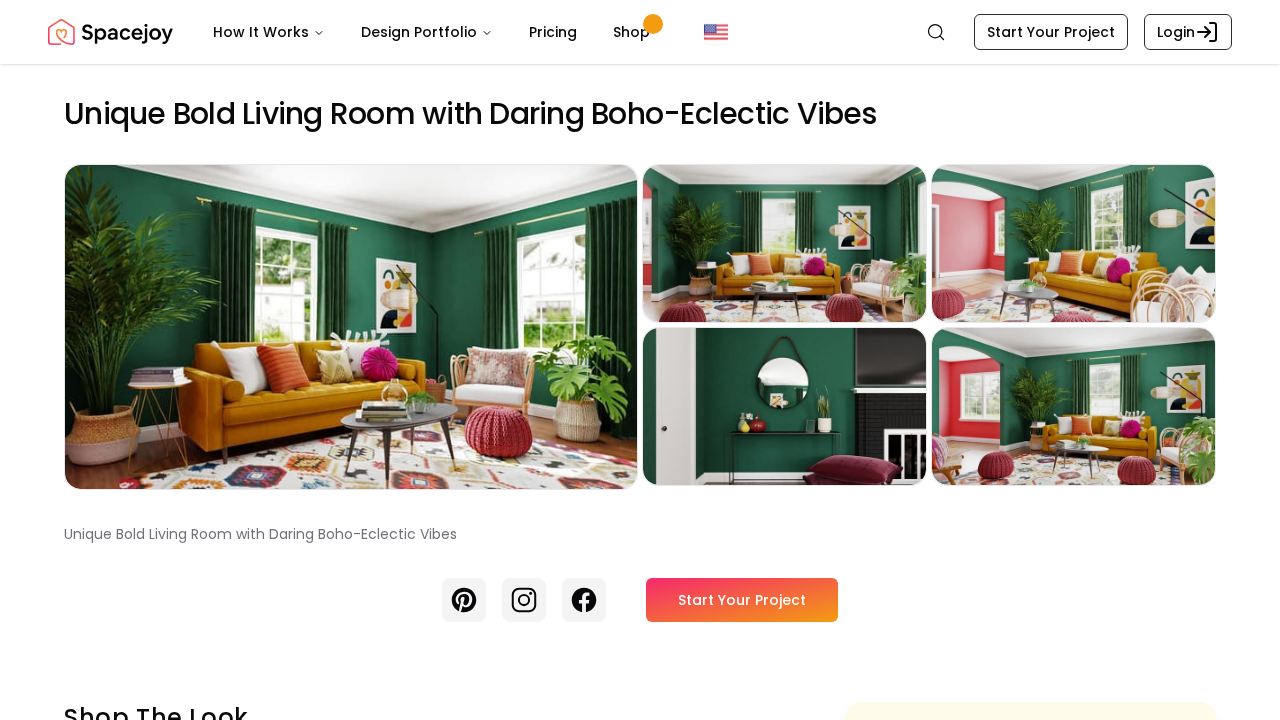 scroll, scrollTop: 0, scrollLeft: 0, axis: both 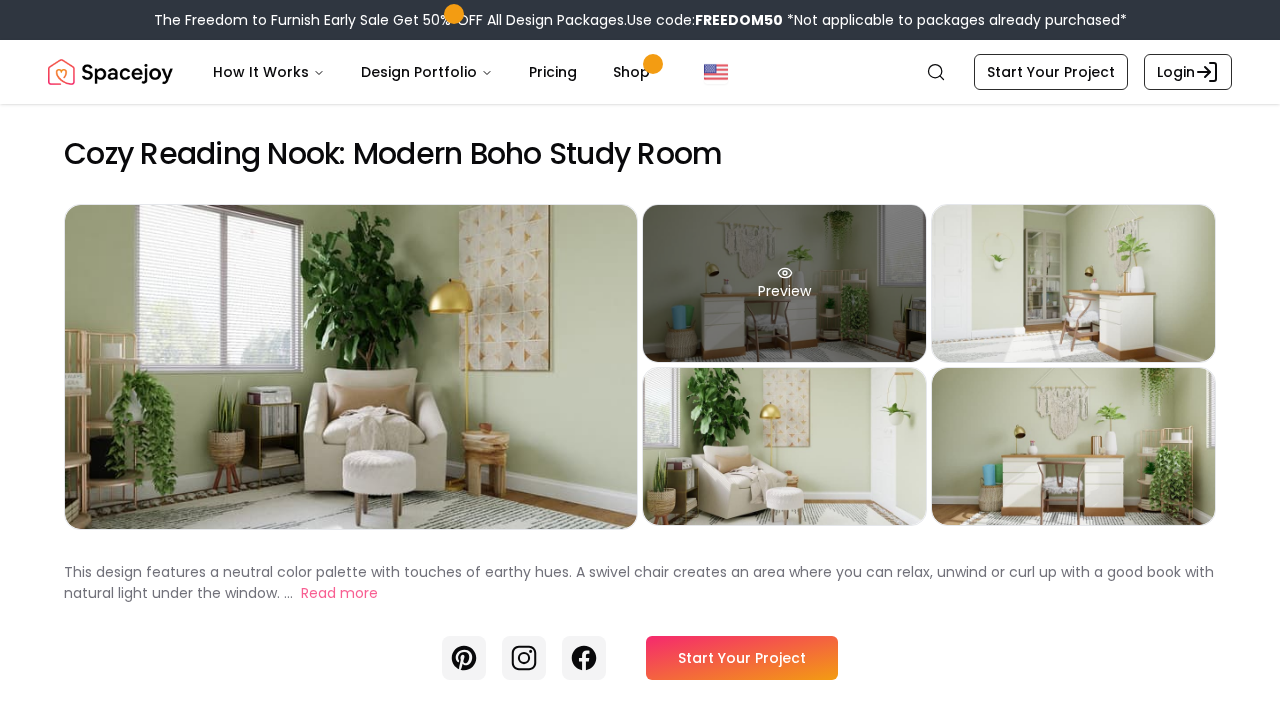 click on "Preview" at bounding box center [784, 283] 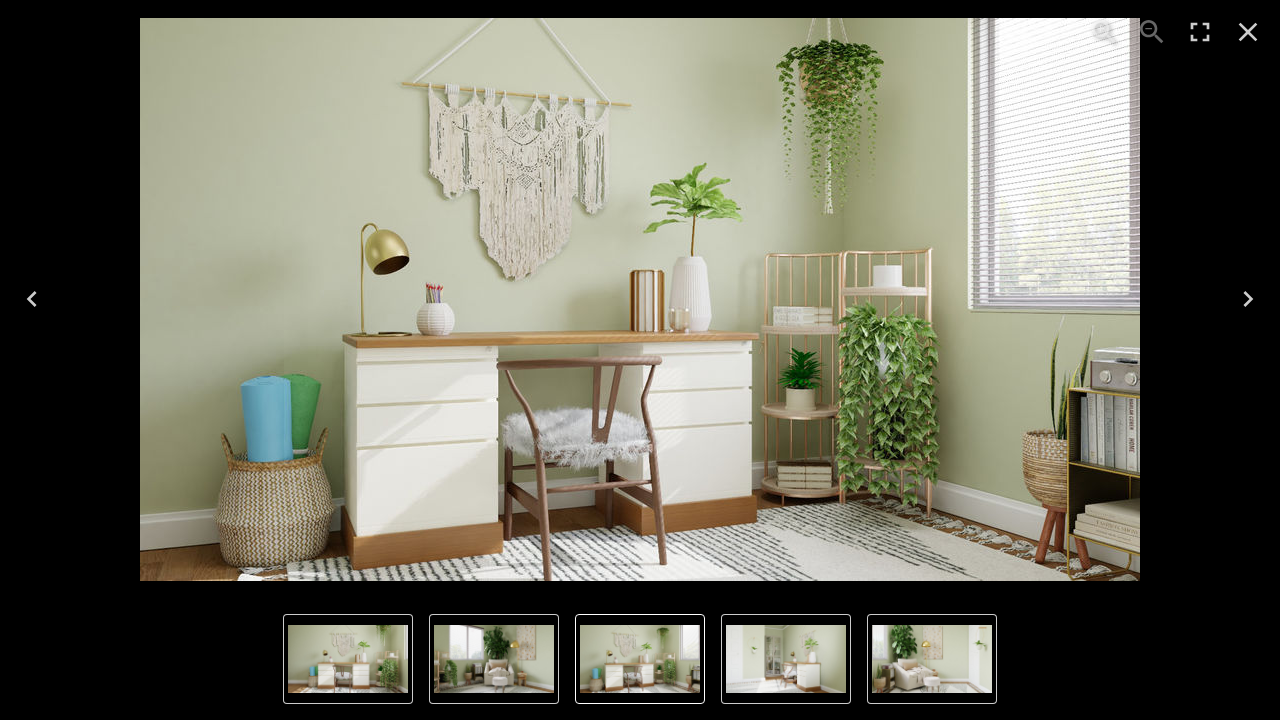 click at bounding box center [640, 299] 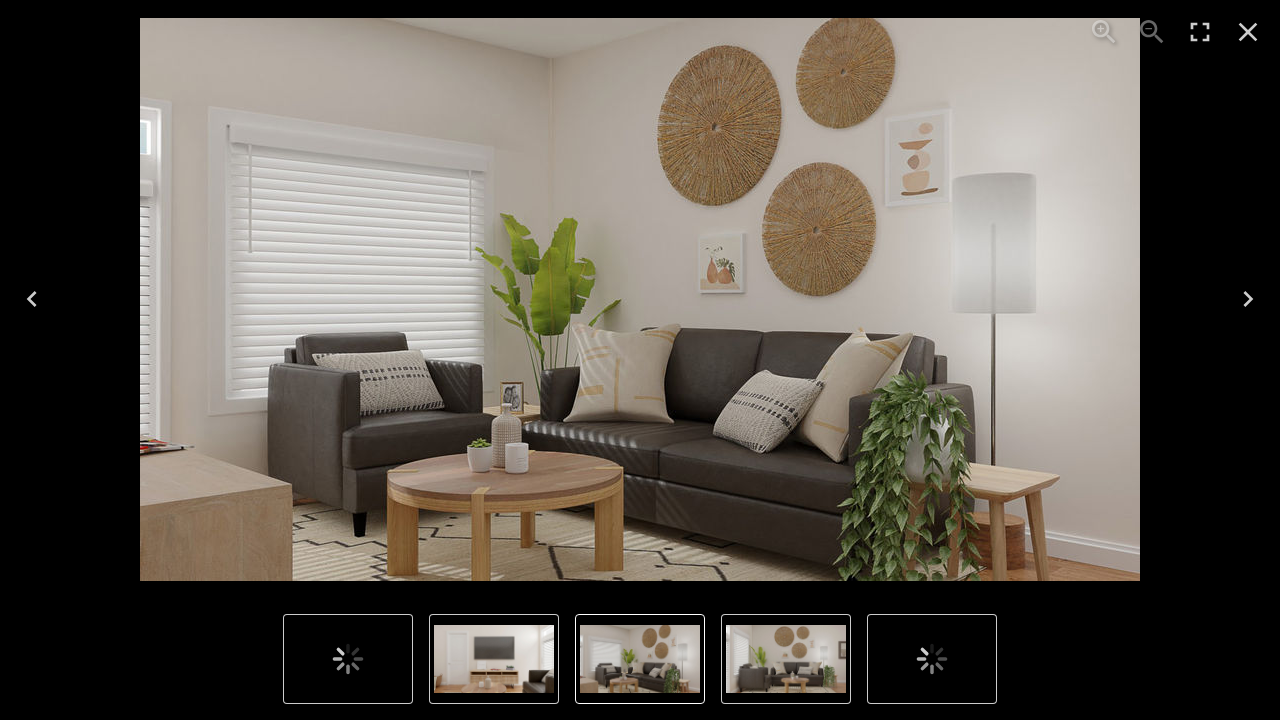 scroll, scrollTop: 0, scrollLeft: 0, axis: both 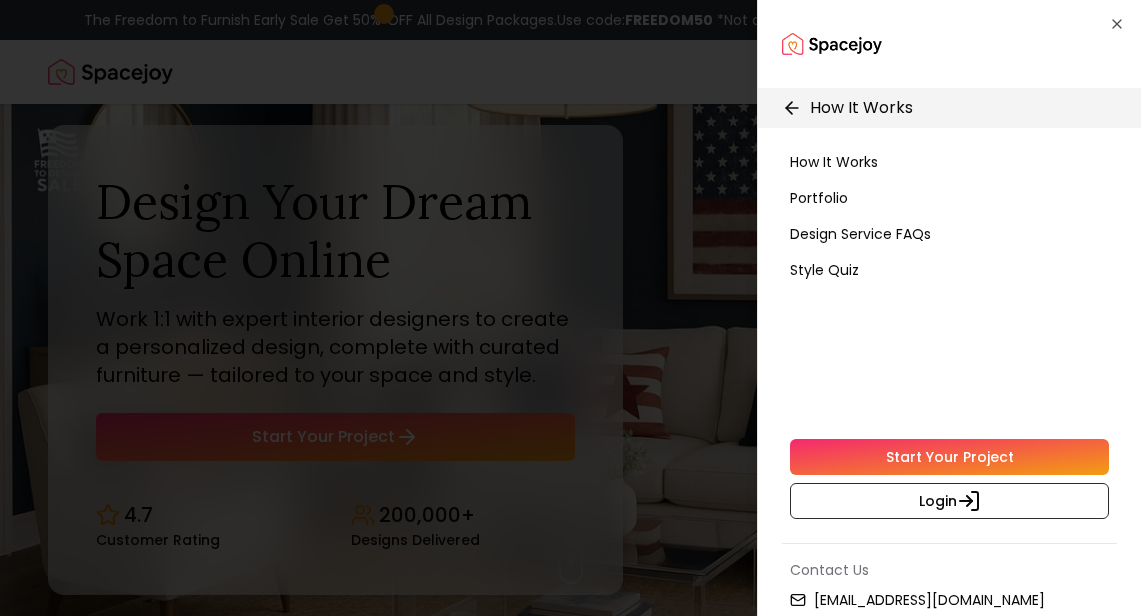 click 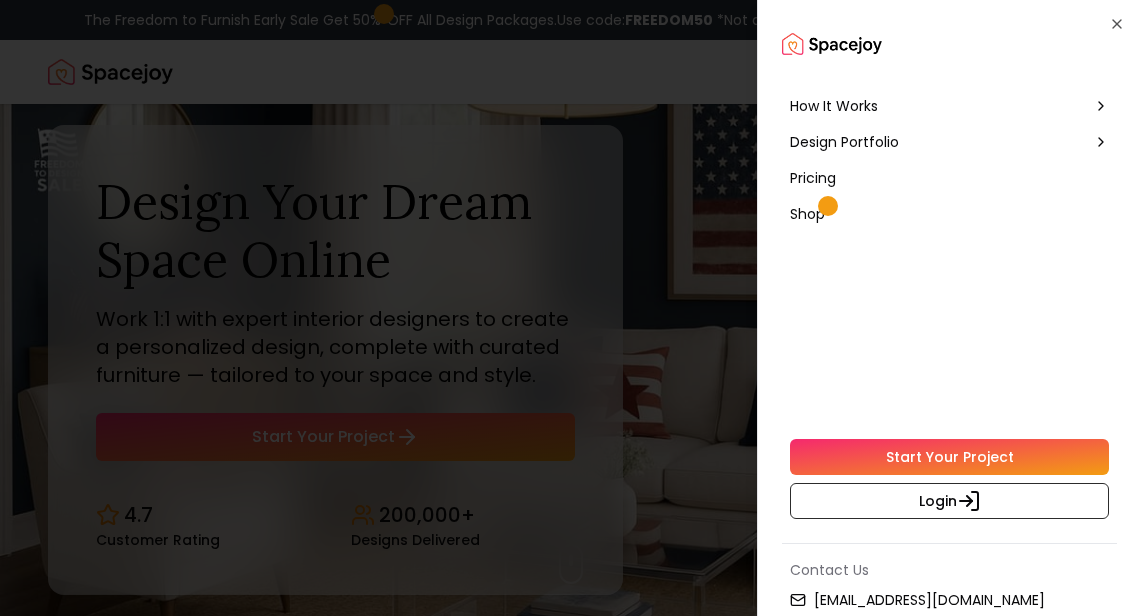 click on "Pricing" at bounding box center [813, 178] 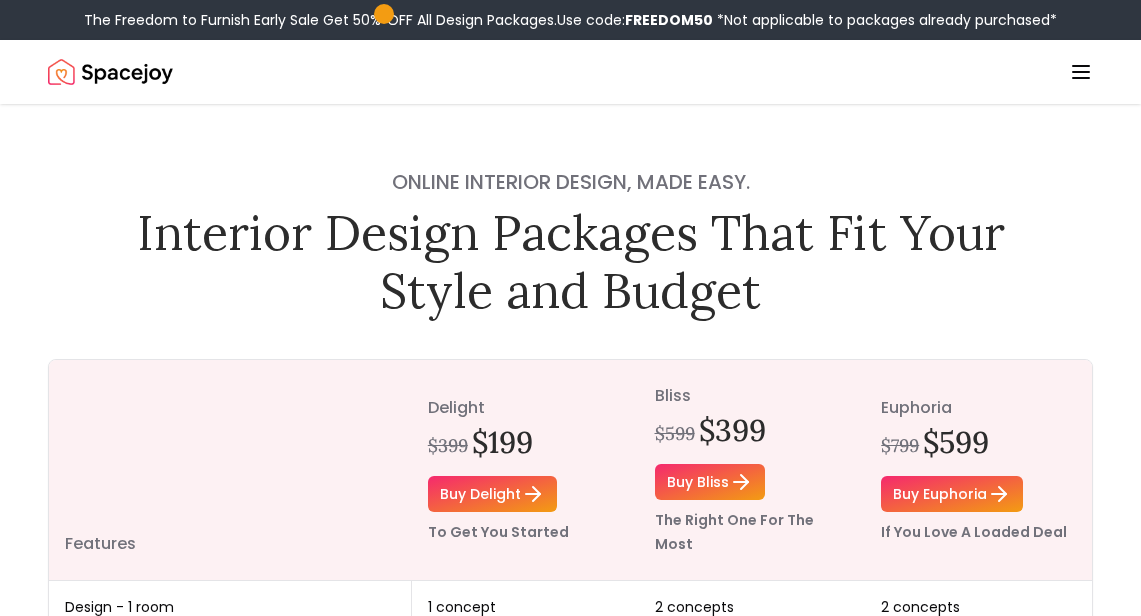 scroll, scrollTop: 0, scrollLeft: 0, axis: both 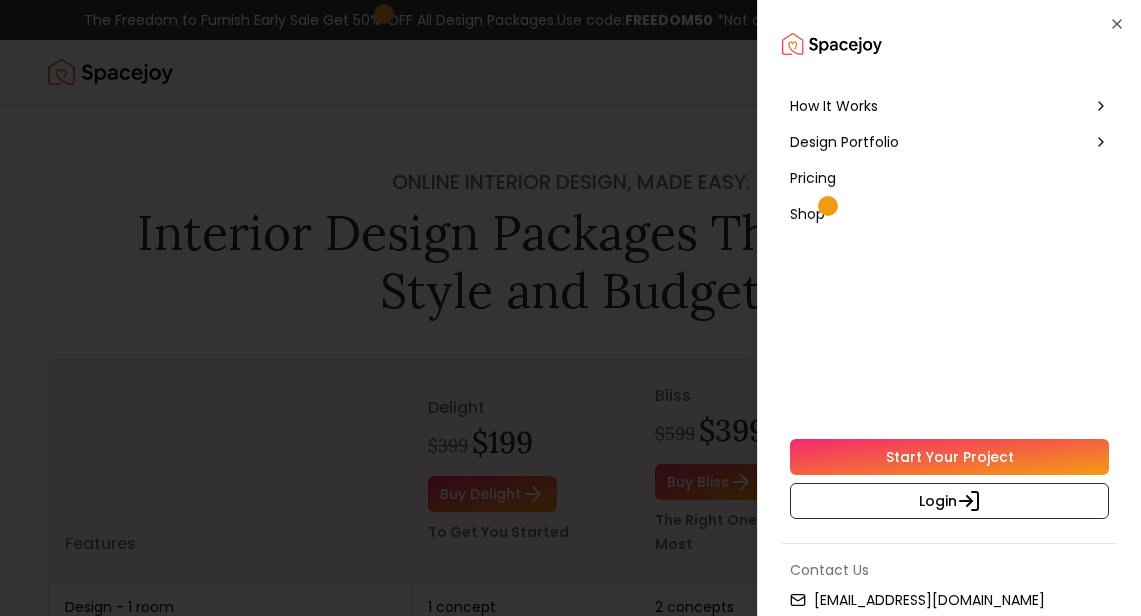 click on "How It Works" at bounding box center [834, 106] 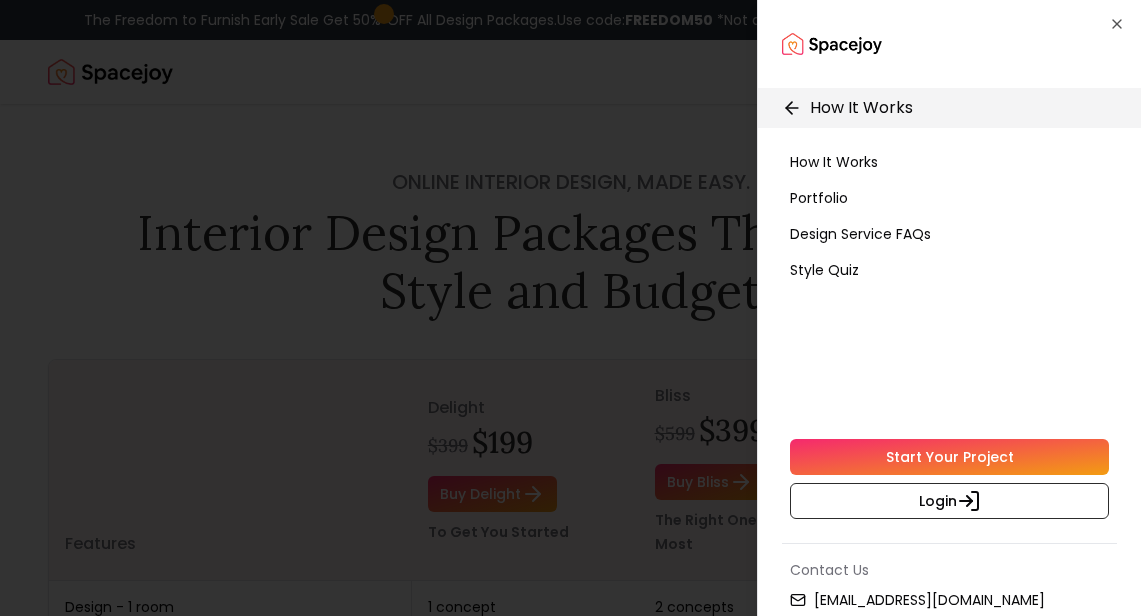 click on "How It Works" at bounding box center [834, 162] 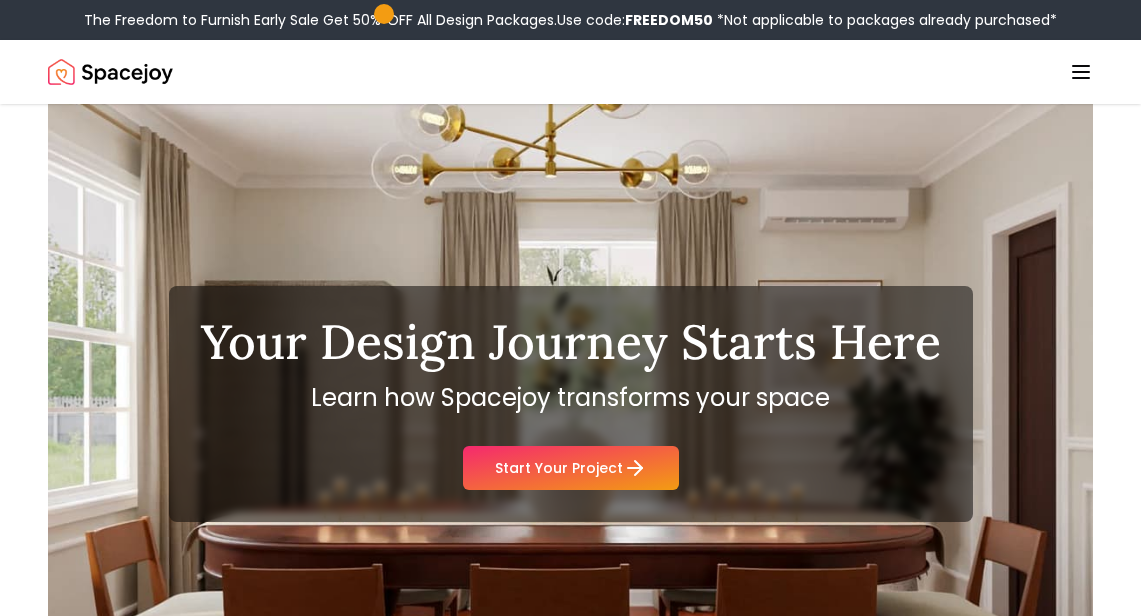 click 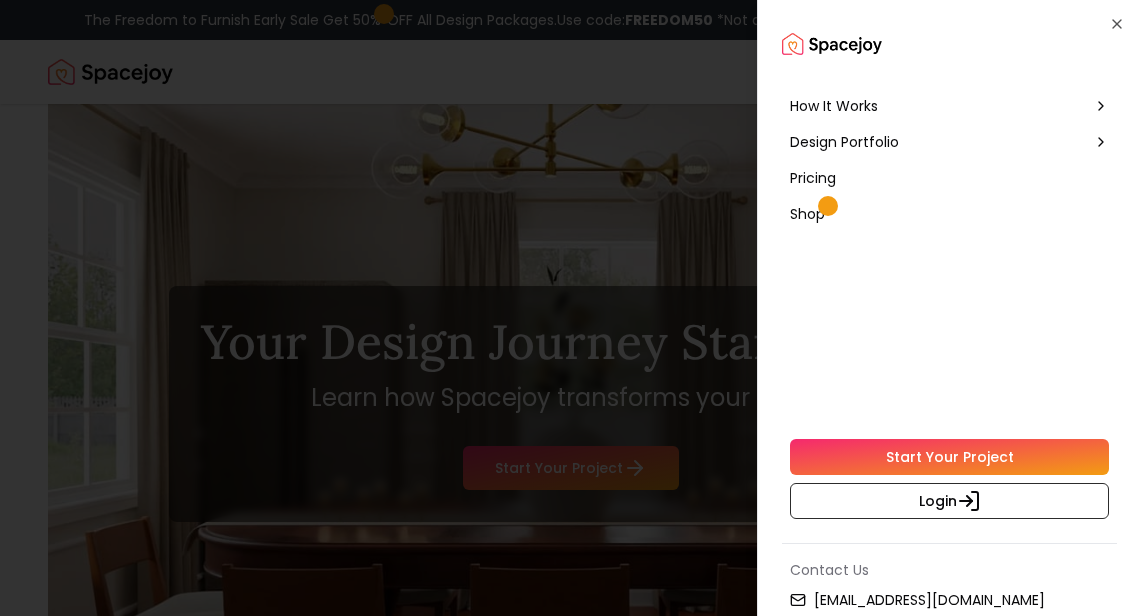 click on "How It Works" at bounding box center (949, 106) 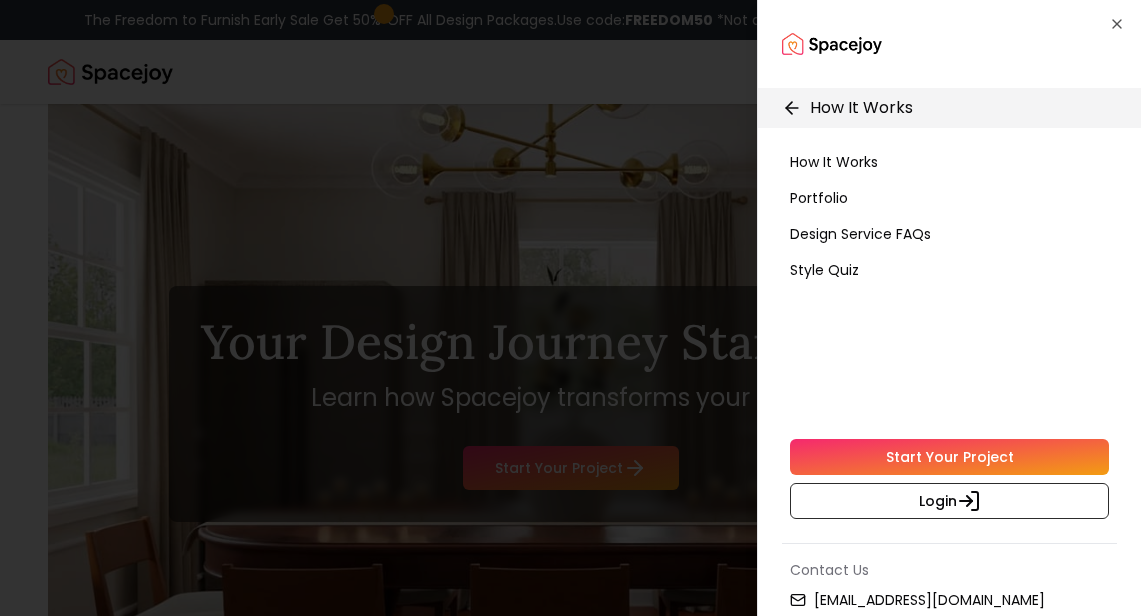 click on "How It Works" at bounding box center (861, 108) 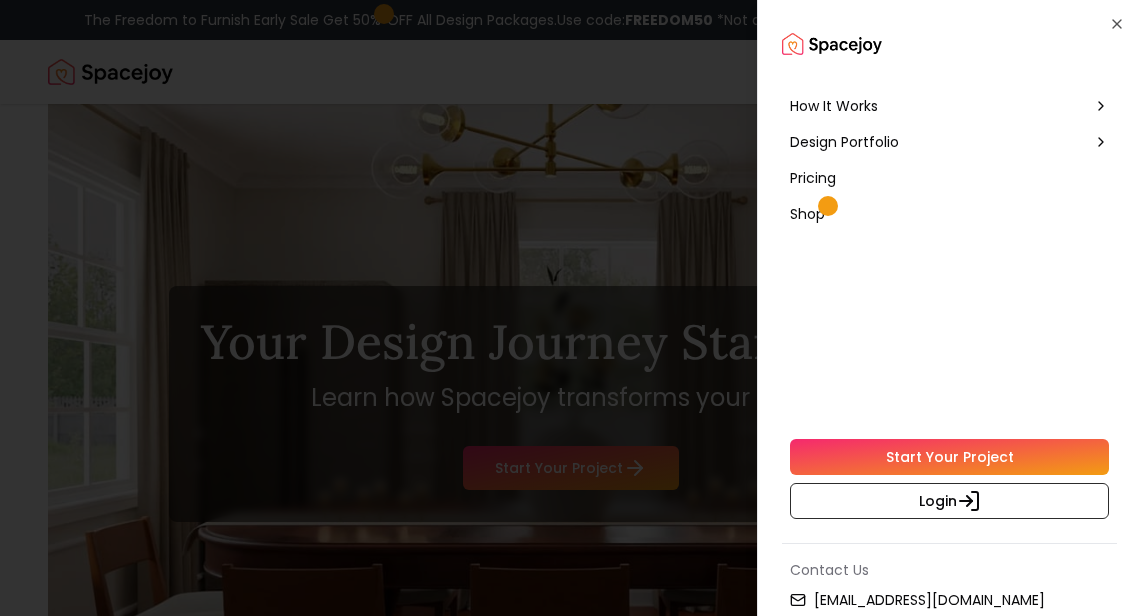 click on "How It Works" at bounding box center [949, 106] 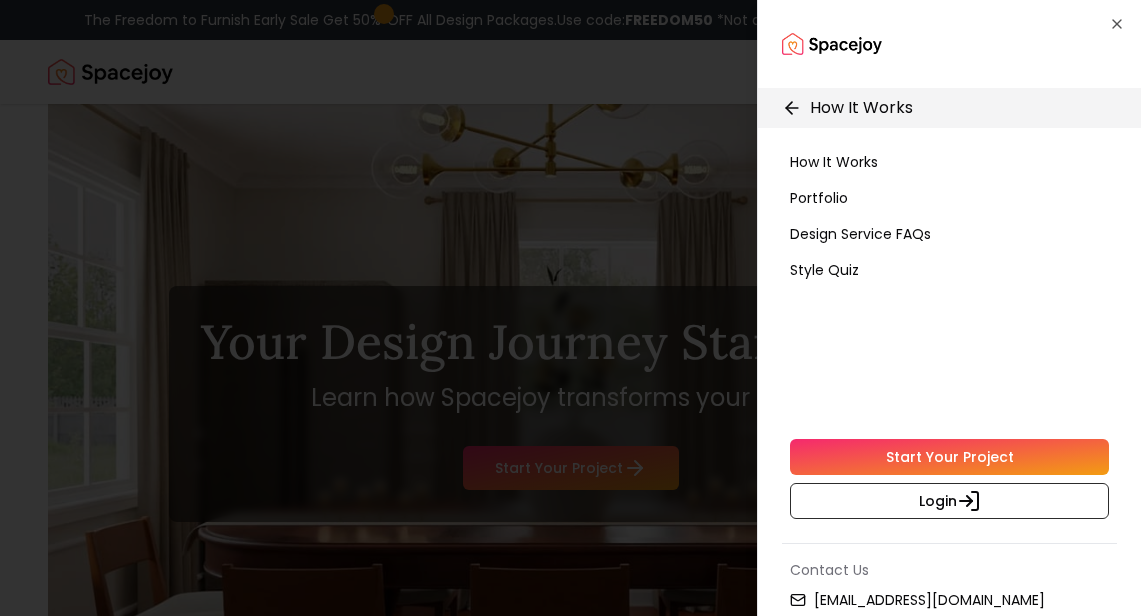 click on "How It Works" at bounding box center [834, 162] 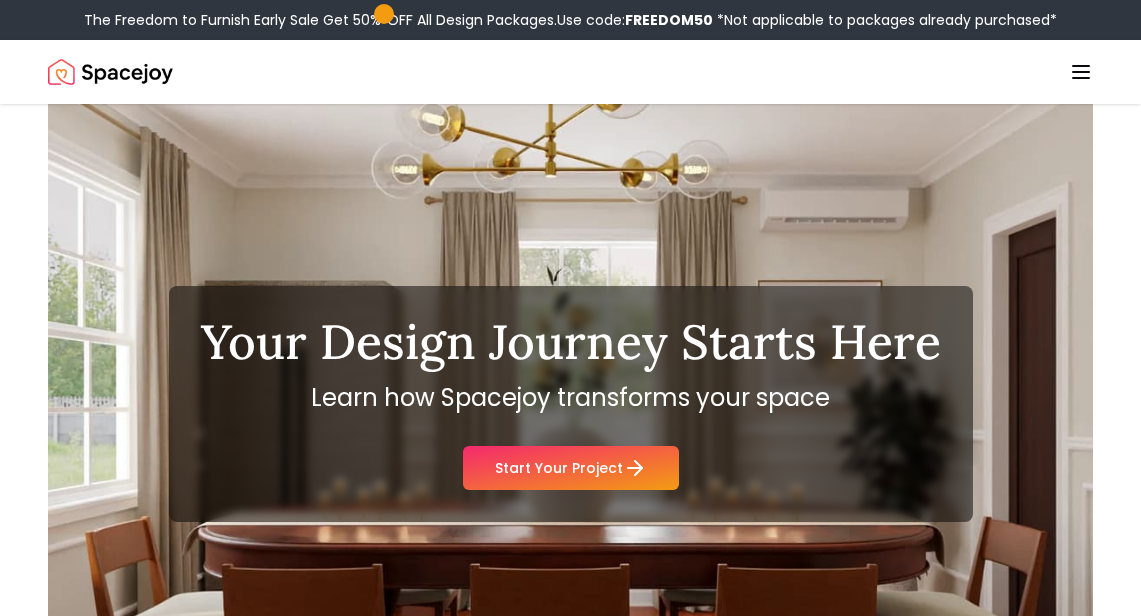 click 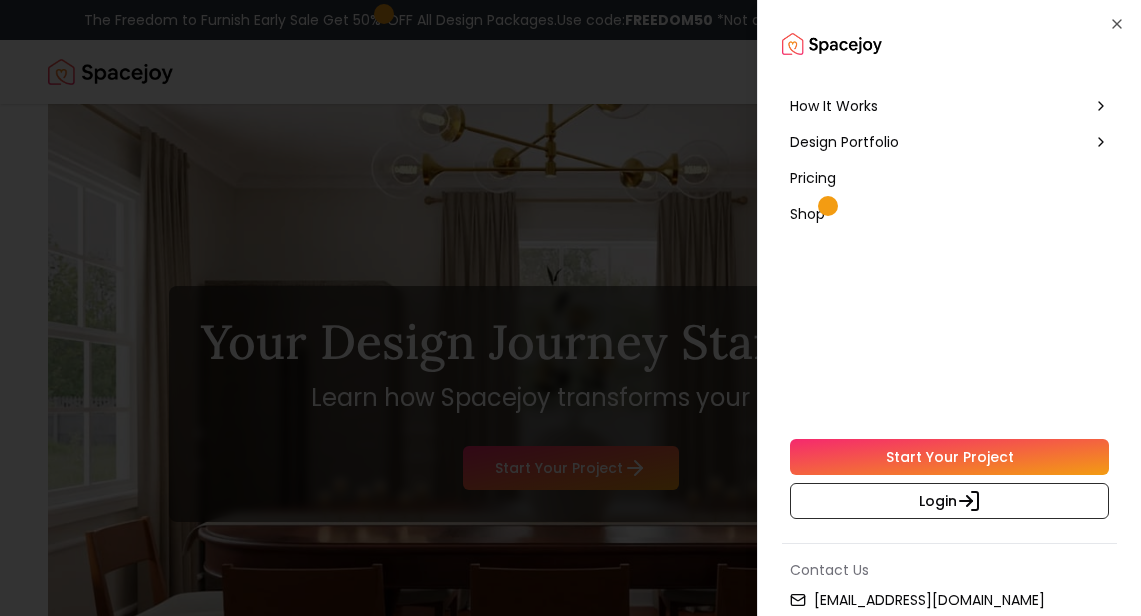 click on "Design Portfolio" at bounding box center [949, 142] 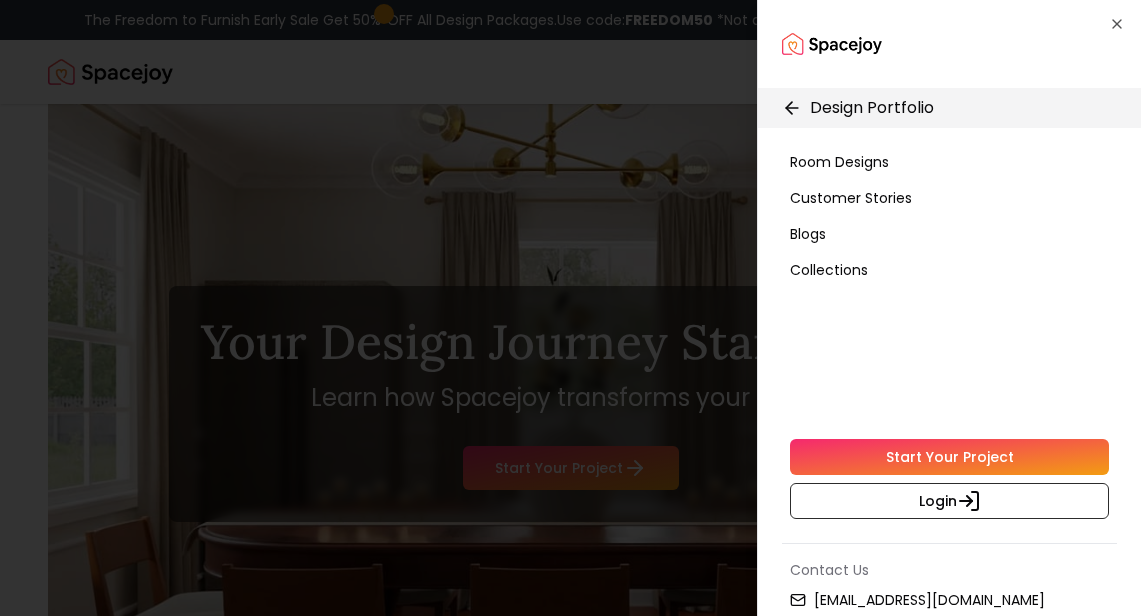 click on "Blogs" at bounding box center [949, 234] 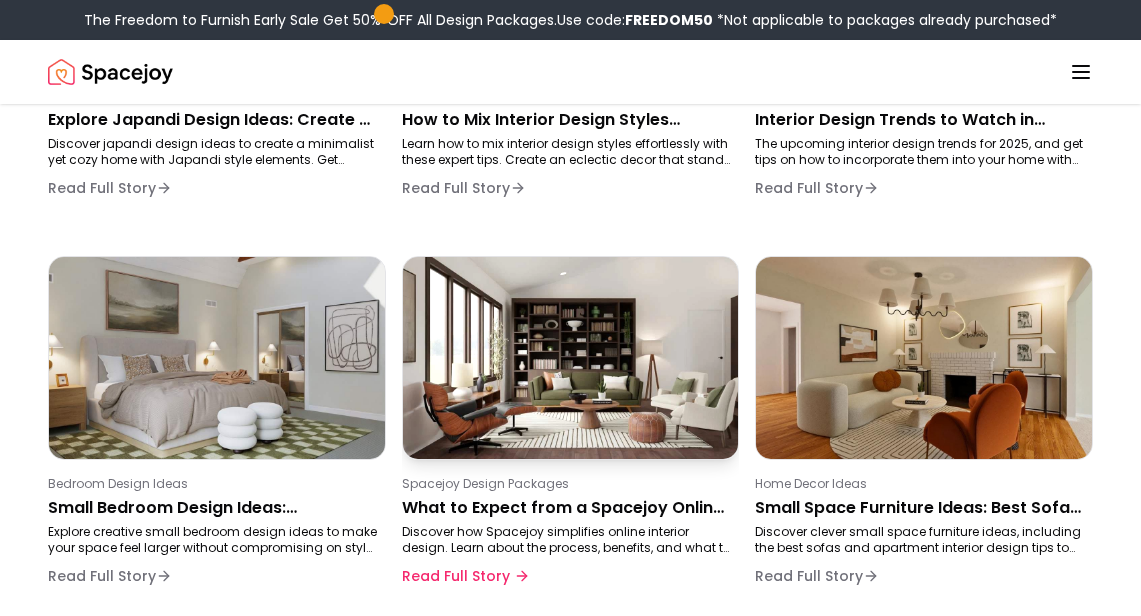 scroll, scrollTop: 500, scrollLeft: 0, axis: vertical 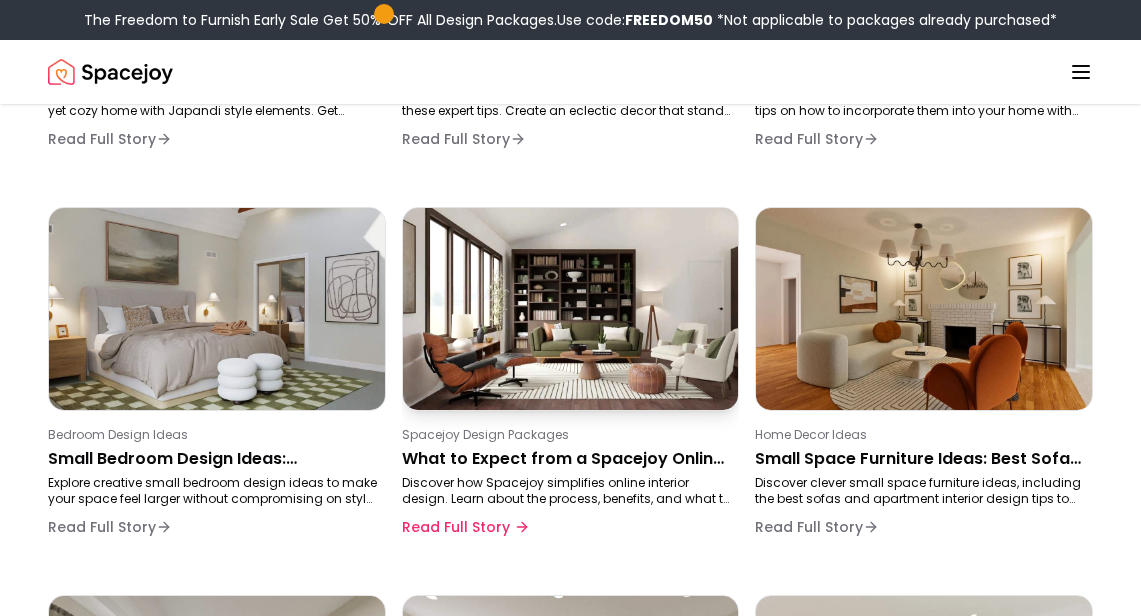 click on "What to Expect from a Spacejoy Online Design Package (Step-by-Step)" at bounding box center (567, 459) 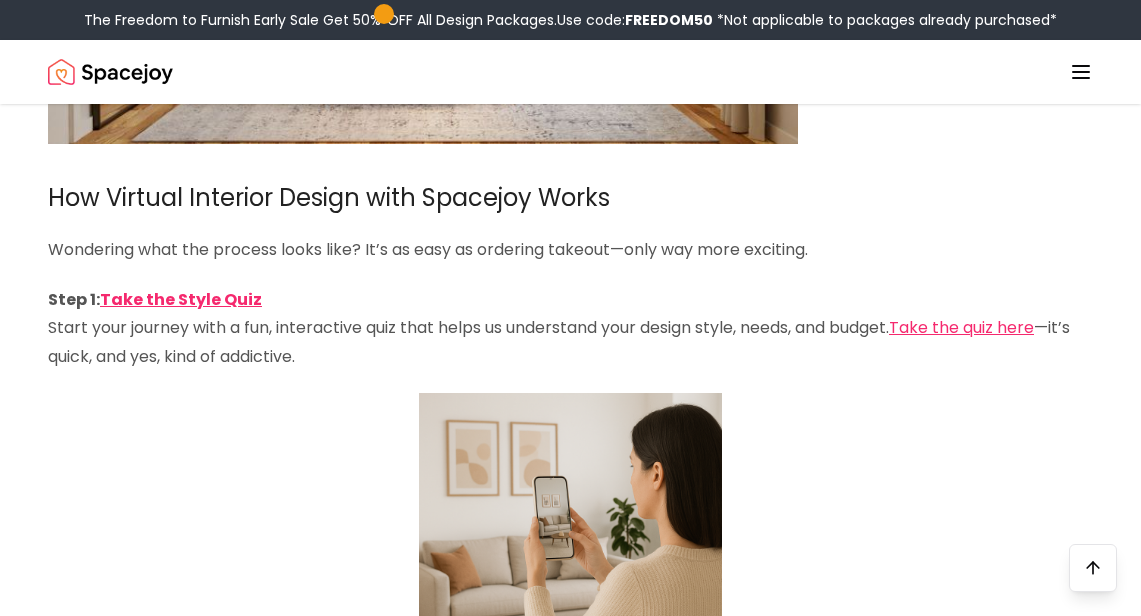 scroll, scrollTop: 776, scrollLeft: 0, axis: vertical 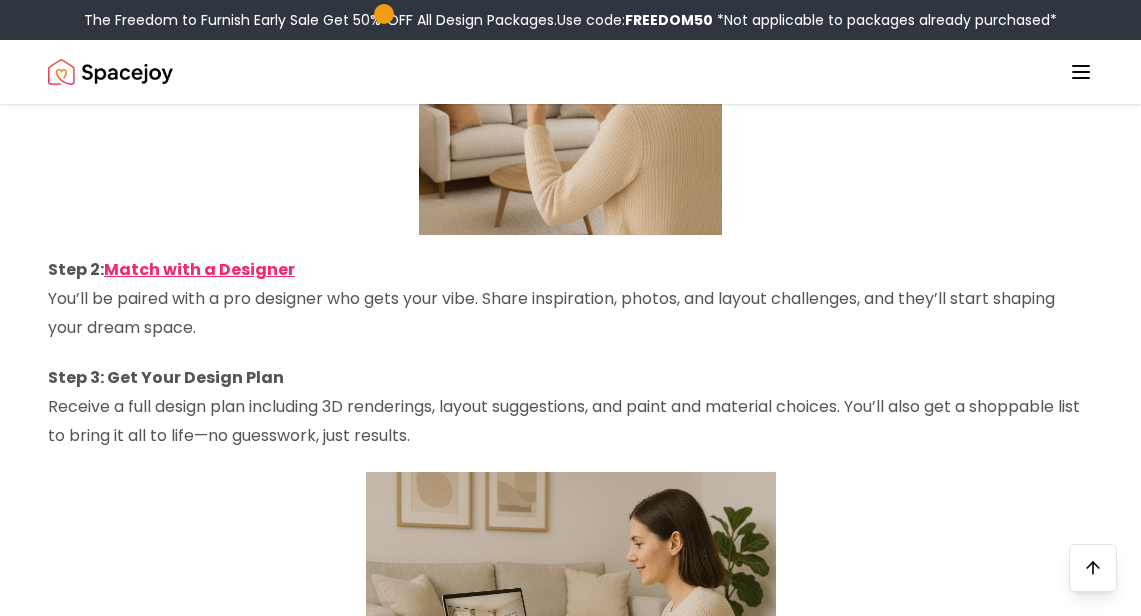 click on "Step 3: Get Your Design Plan Receive a full design plan including 3D renderings, layout suggestions, and paint and material choices. You’ll also get a shoppable list to bring it all to life—no guesswork, just results." at bounding box center (570, 407) 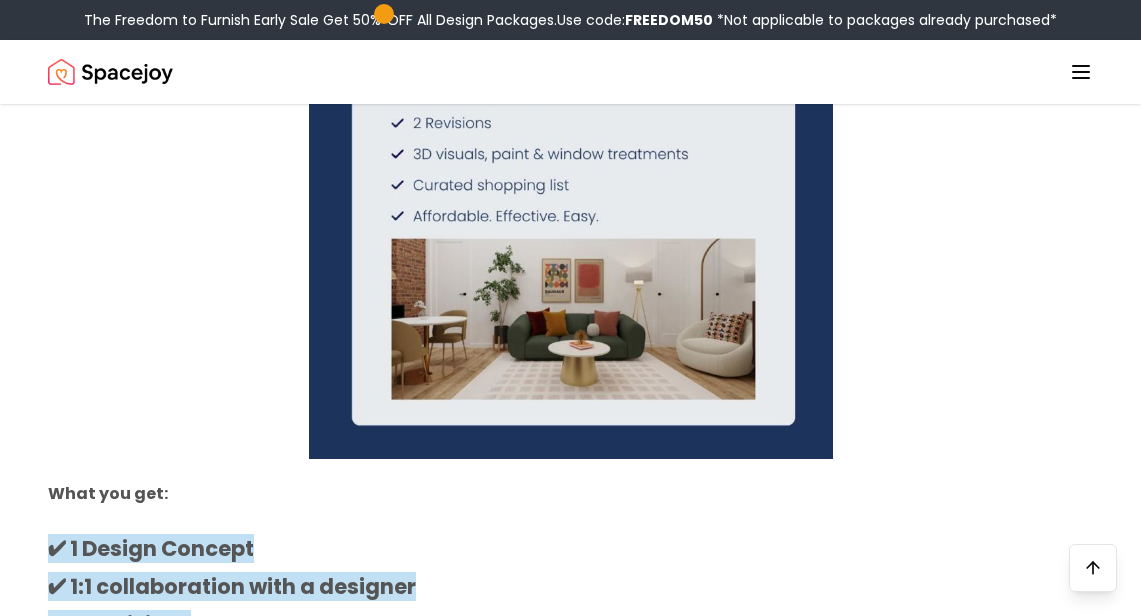 scroll, scrollTop: 2852, scrollLeft: 0, axis: vertical 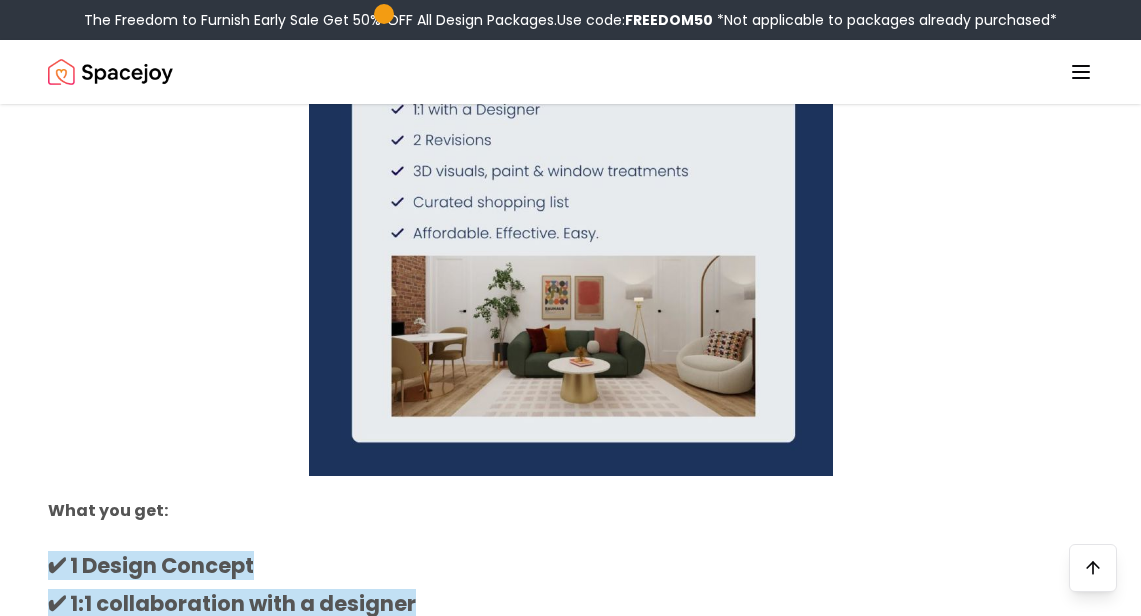 click on "The Freedom to Furnish Early Sale Get 50% OFF All Design Packages.  Use code:  FREEDOM50   *Not applicable to packages already purchased*" at bounding box center (570, 20) 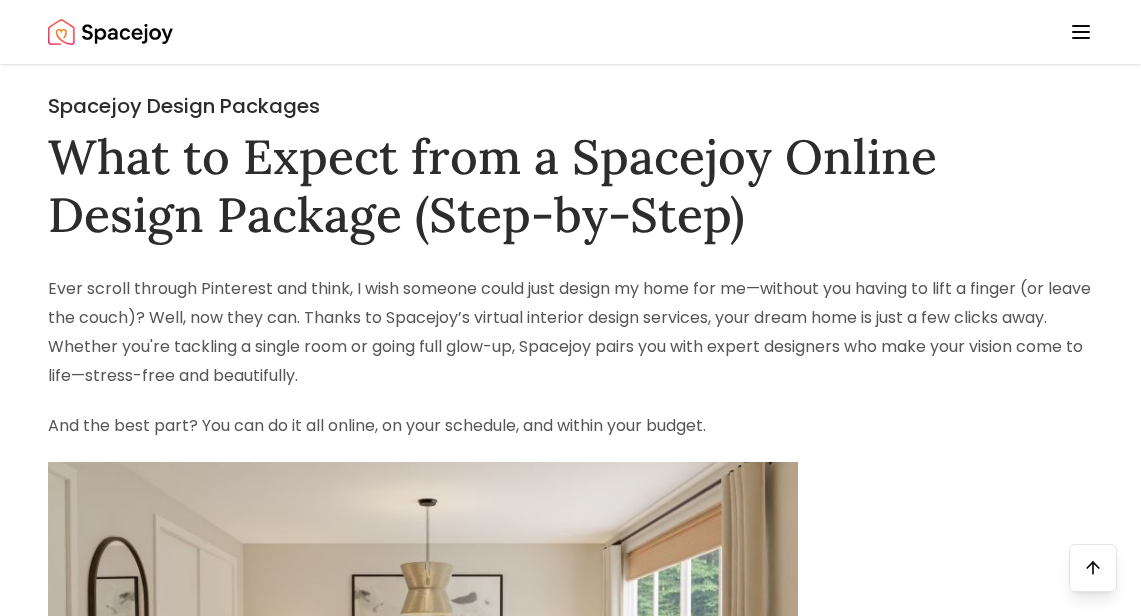scroll, scrollTop: 4675, scrollLeft: 0, axis: vertical 